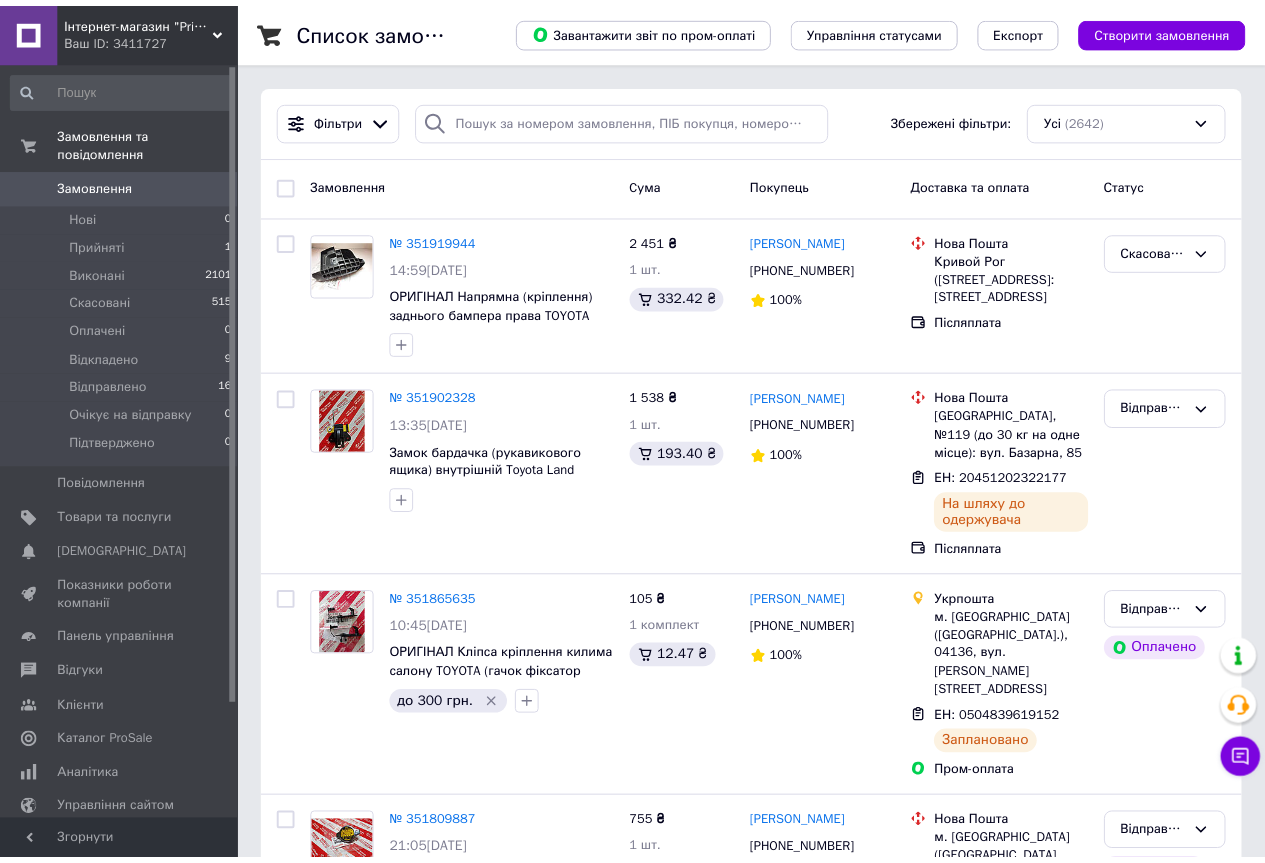 scroll, scrollTop: 0, scrollLeft: 0, axis: both 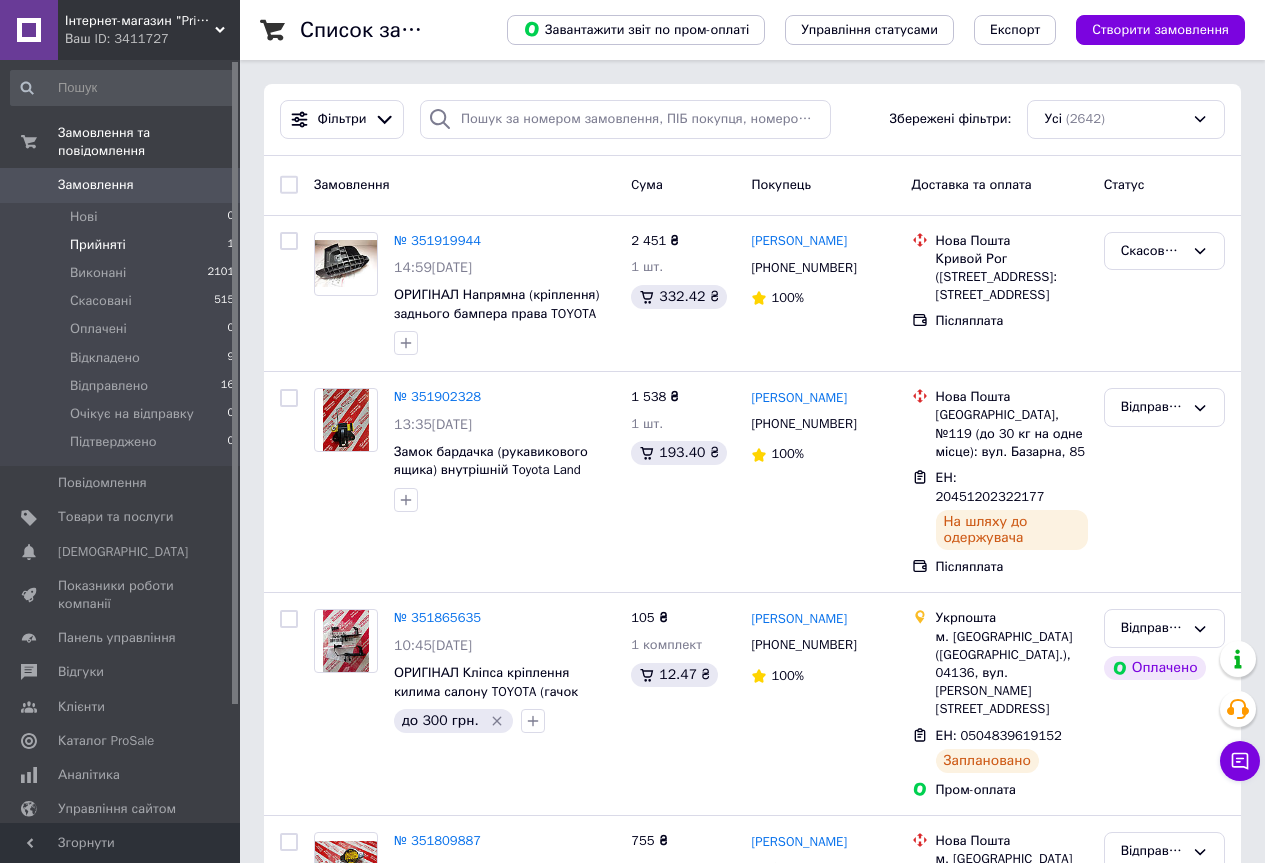 click on "Прийняті" at bounding box center (98, 245) 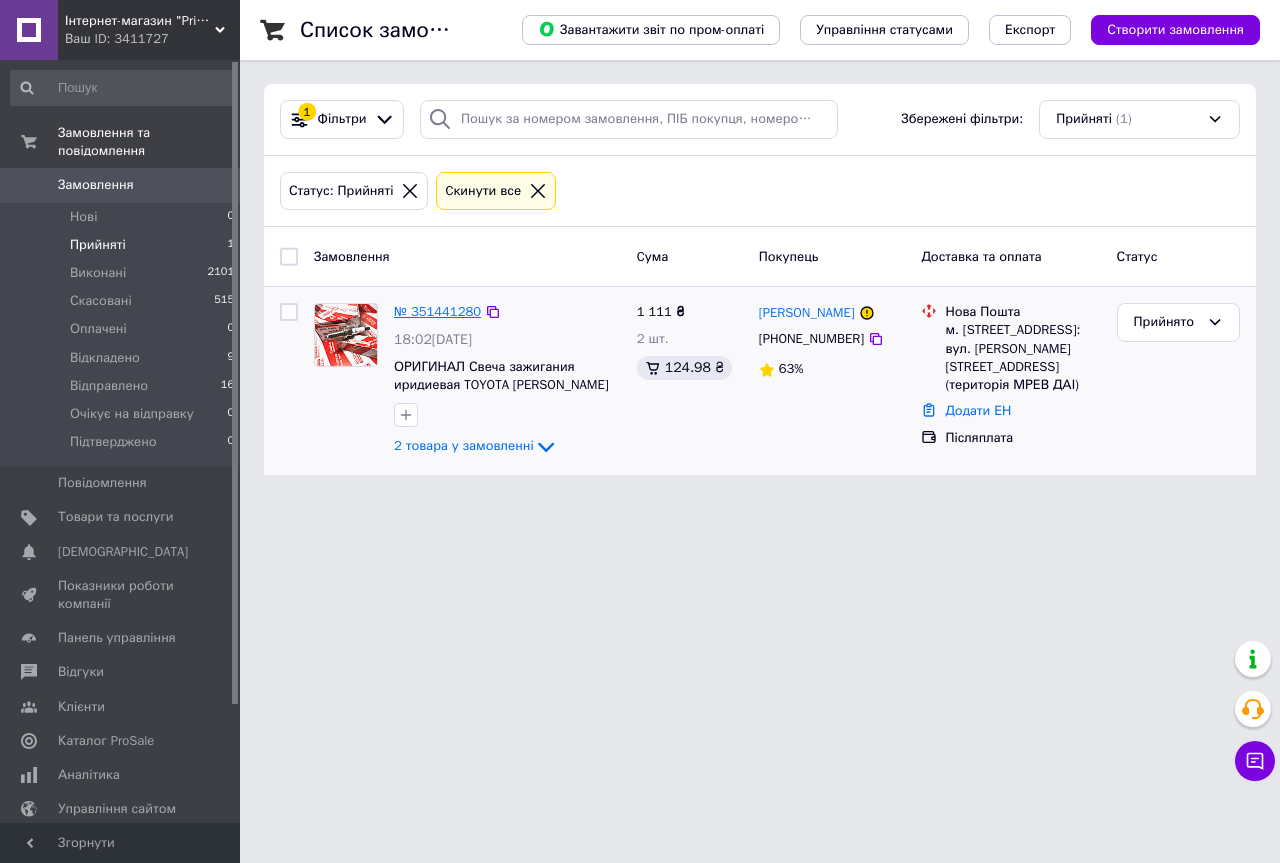 click on "№ 351441280" at bounding box center [437, 311] 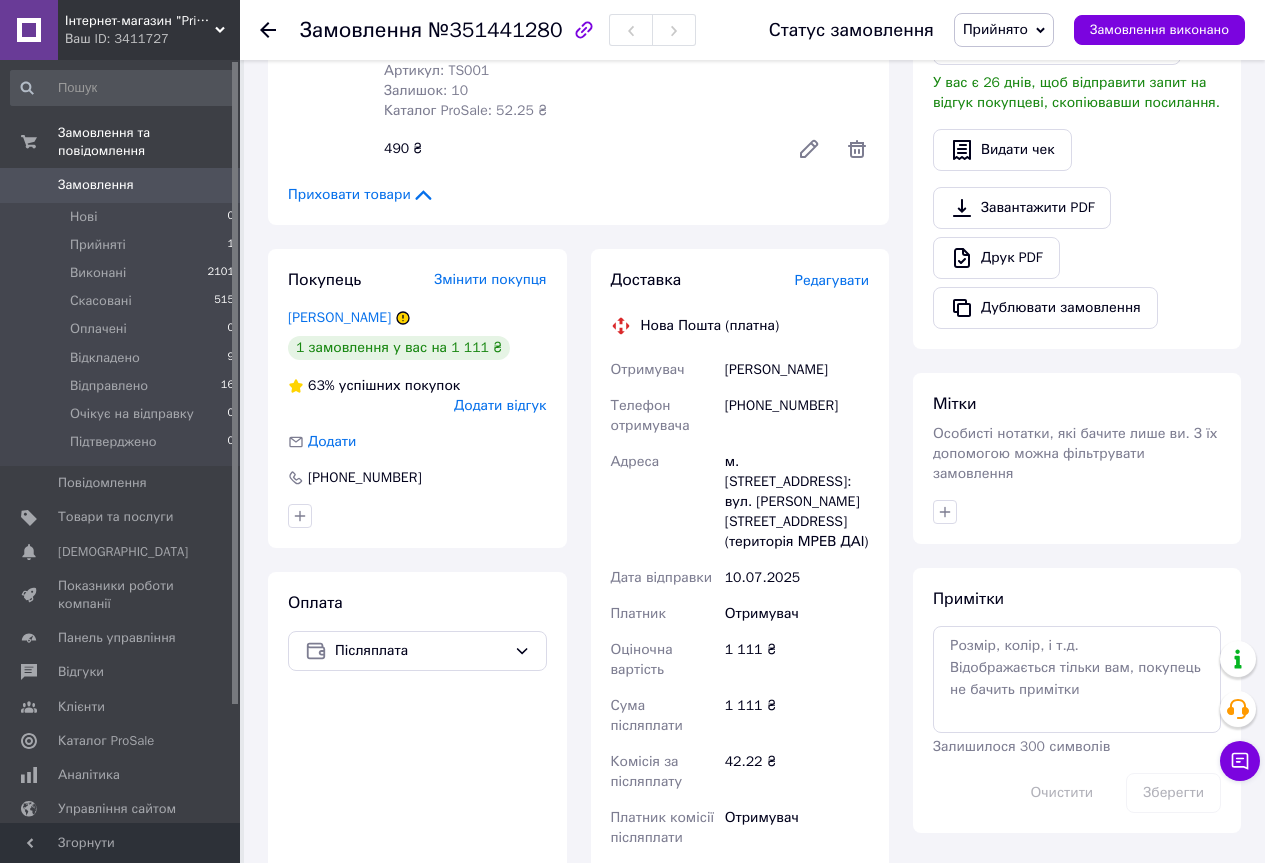 scroll, scrollTop: 600, scrollLeft: 0, axis: vertical 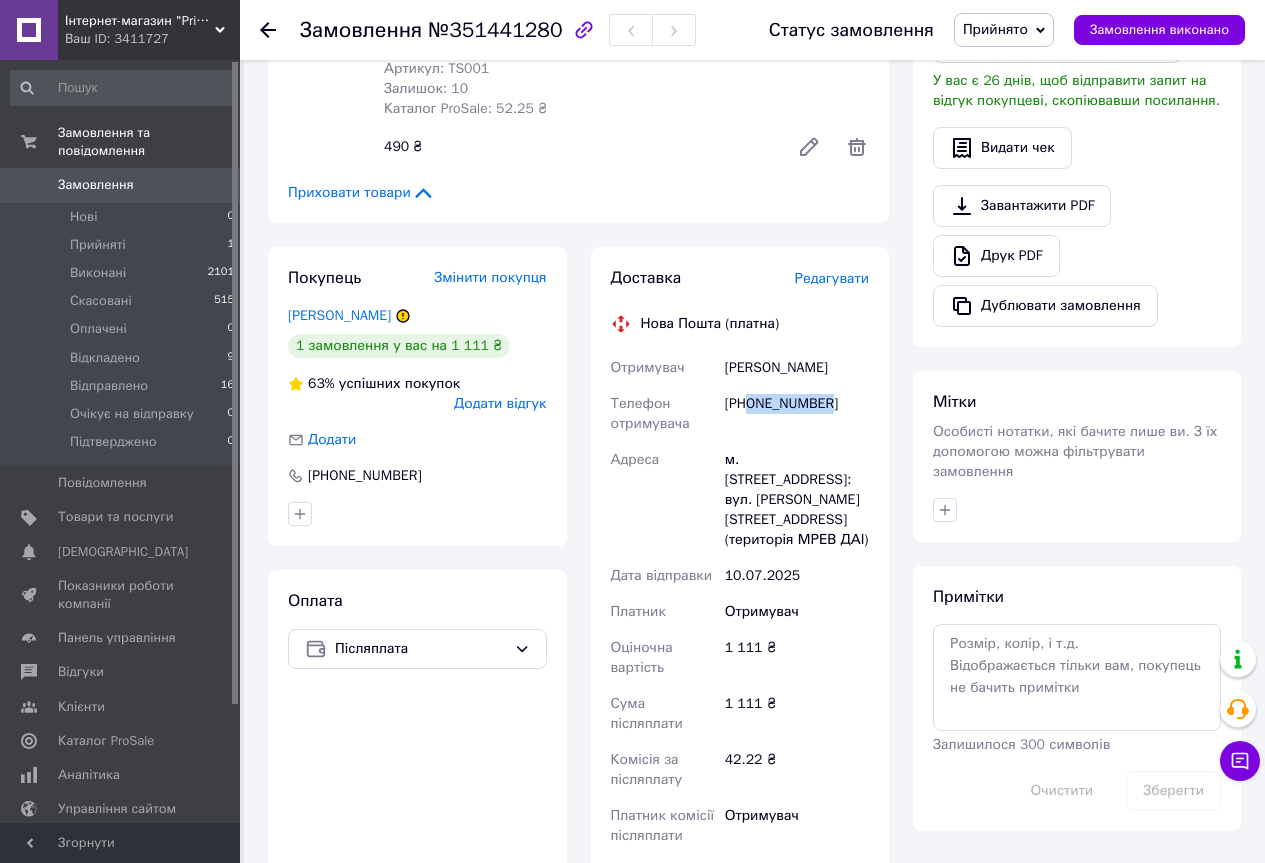 drag, startPoint x: 832, startPoint y: 405, endPoint x: 770, endPoint y: 403, distance: 62.03225 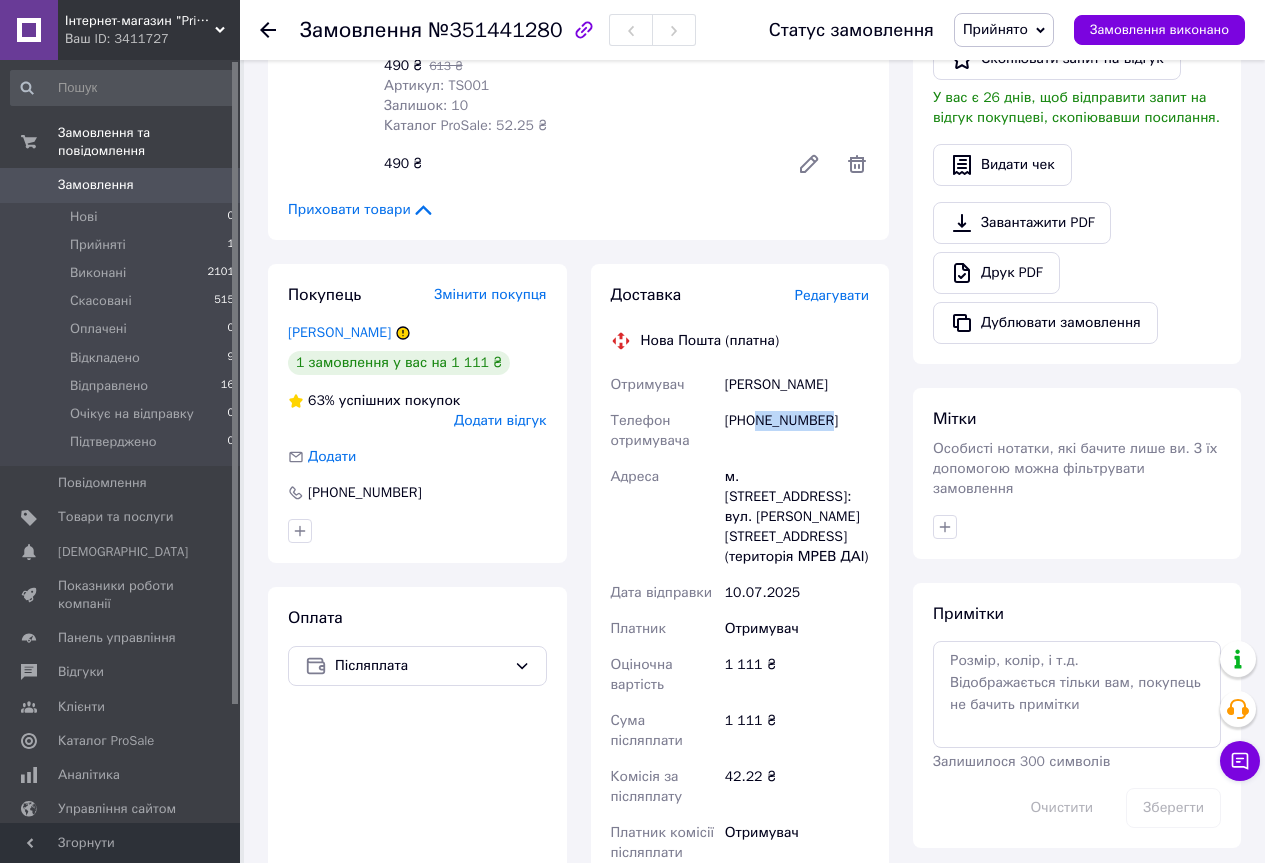 scroll, scrollTop: 800, scrollLeft: 0, axis: vertical 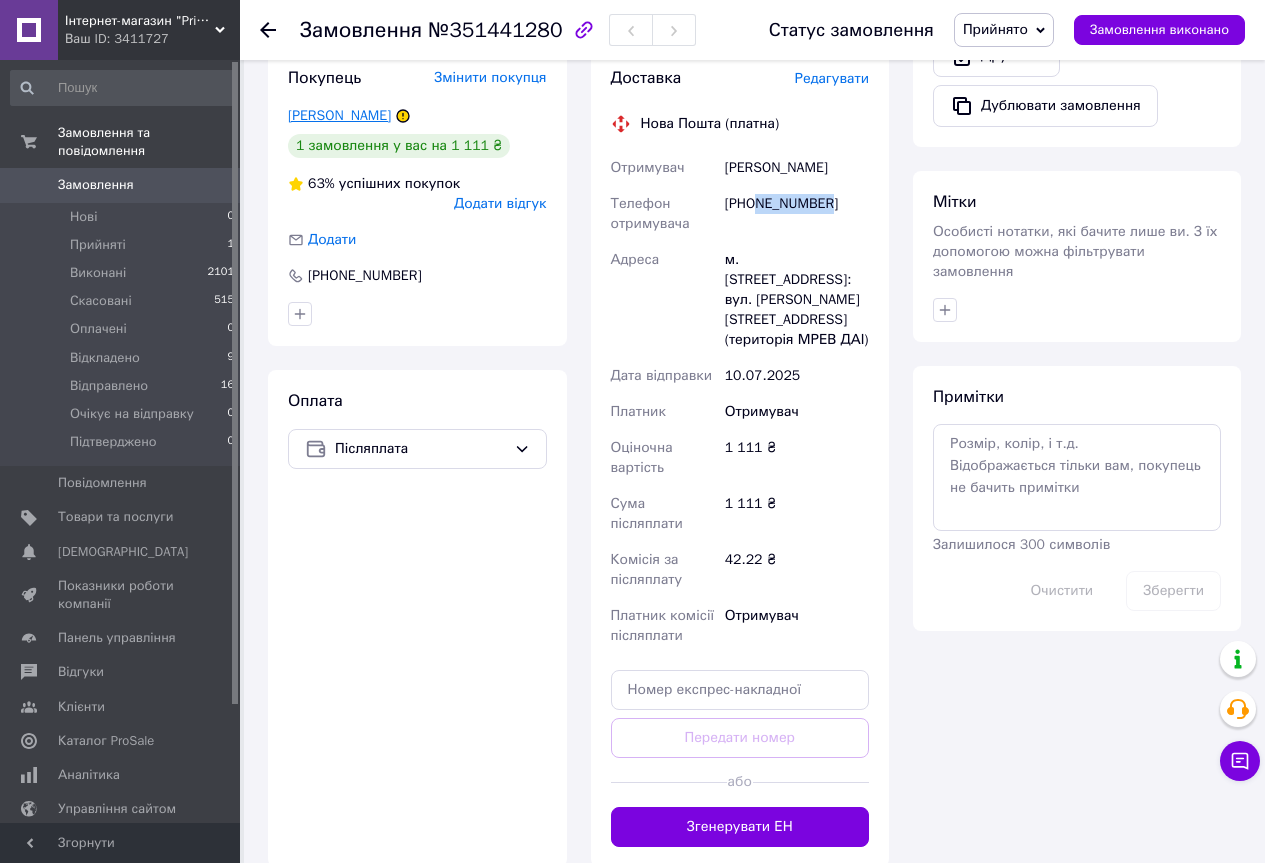 click on "[PERSON_NAME]" at bounding box center (339, 115) 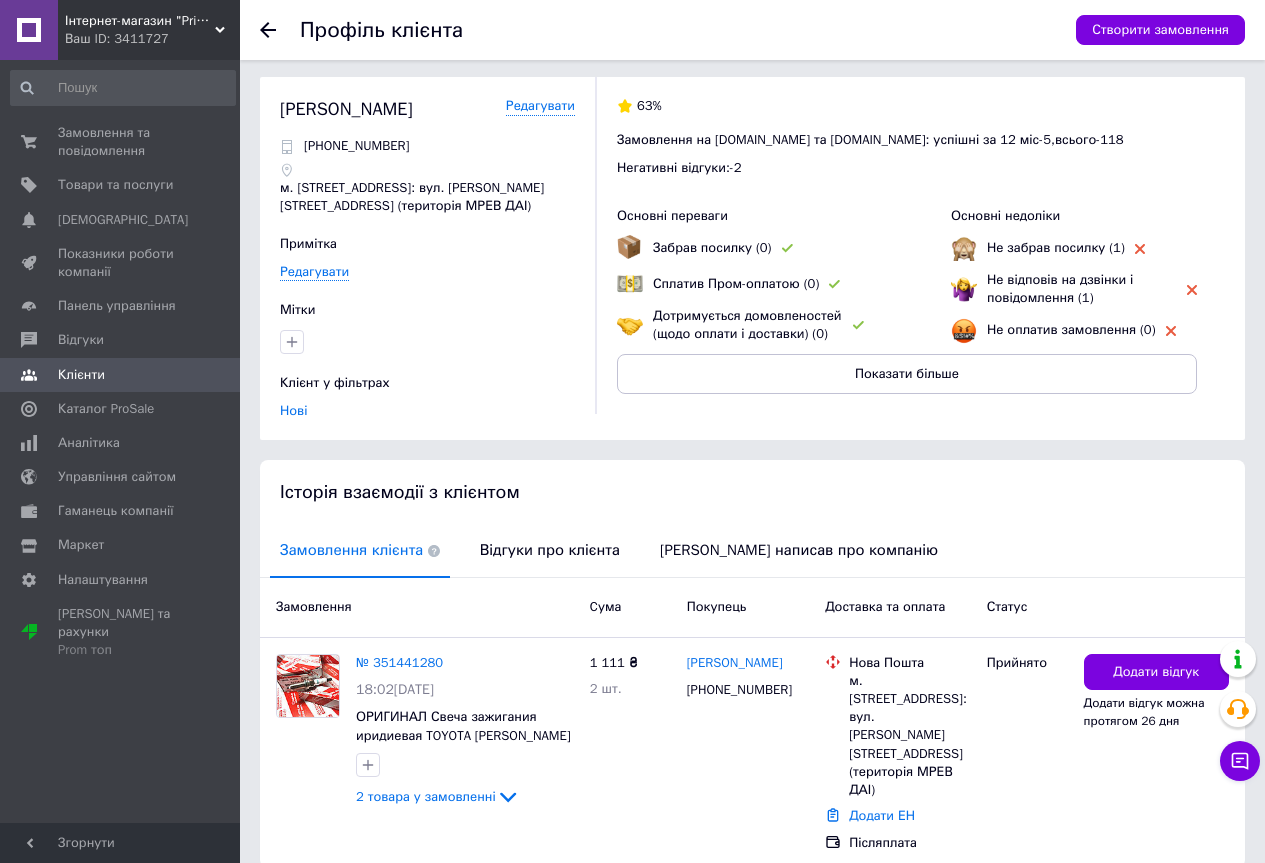 scroll, scrollTop: 0, scrollLeft: 0, axis: both 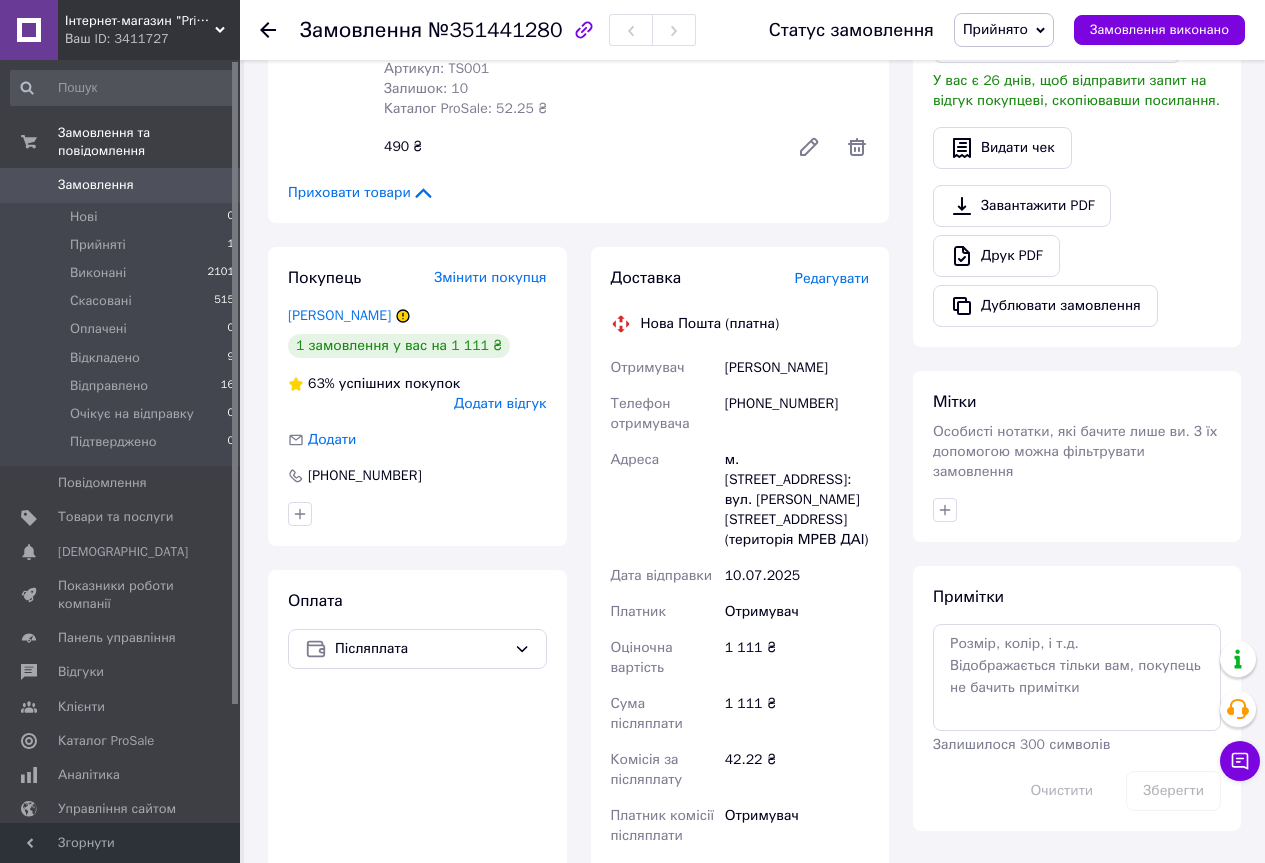 click on "Прийнято" at bounding box center (995, 29) 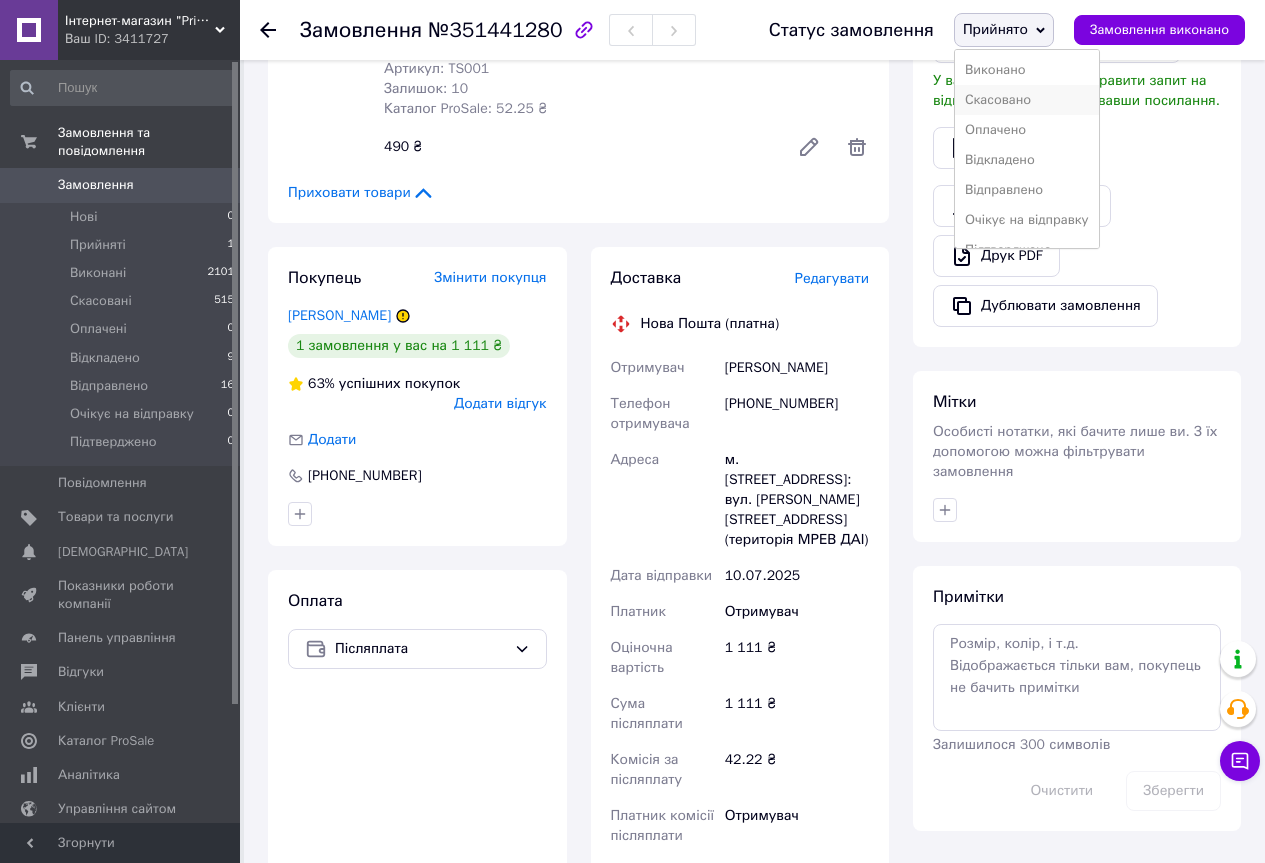 click on "Скасовано" at bounding box center [1027, 100] 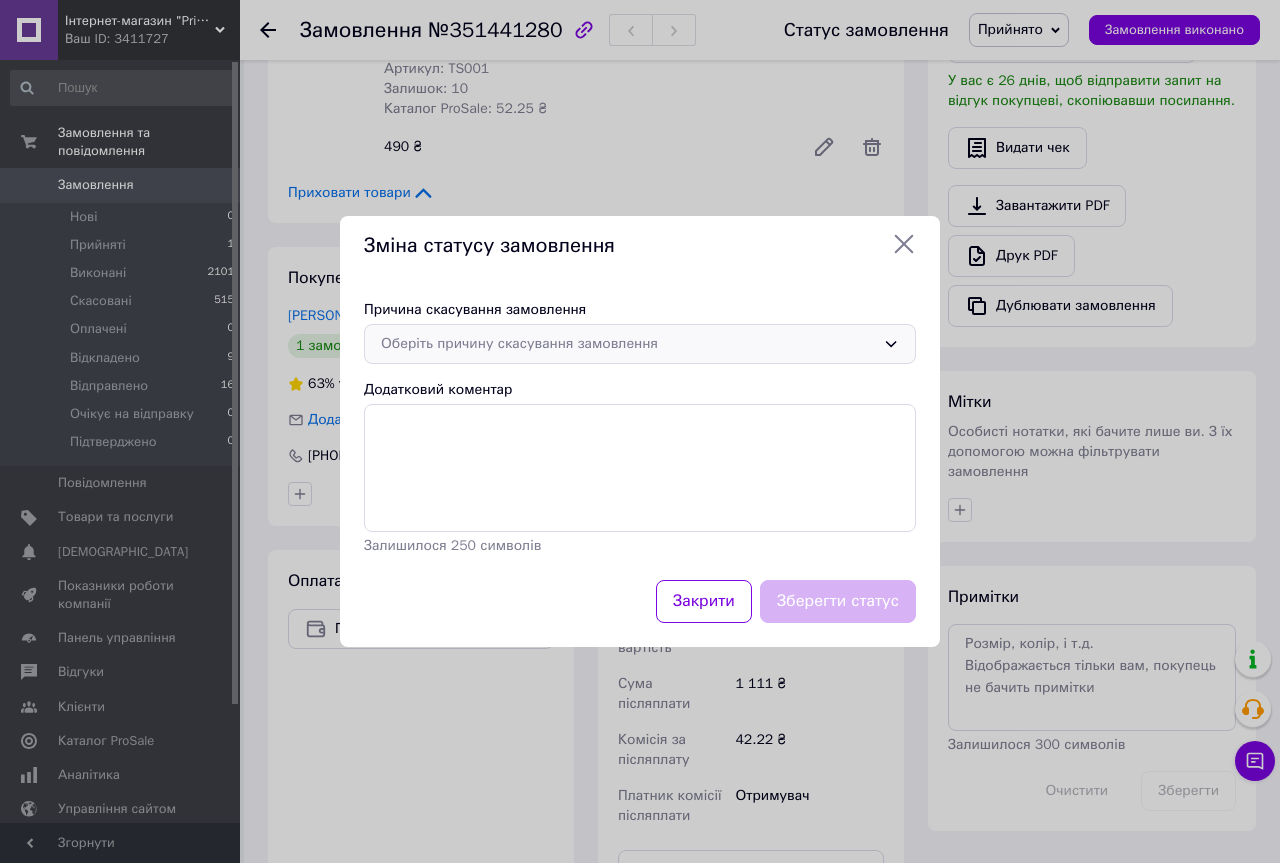 click on "Оберіть причину скасування замовлення" at bounding box center (628, 344) 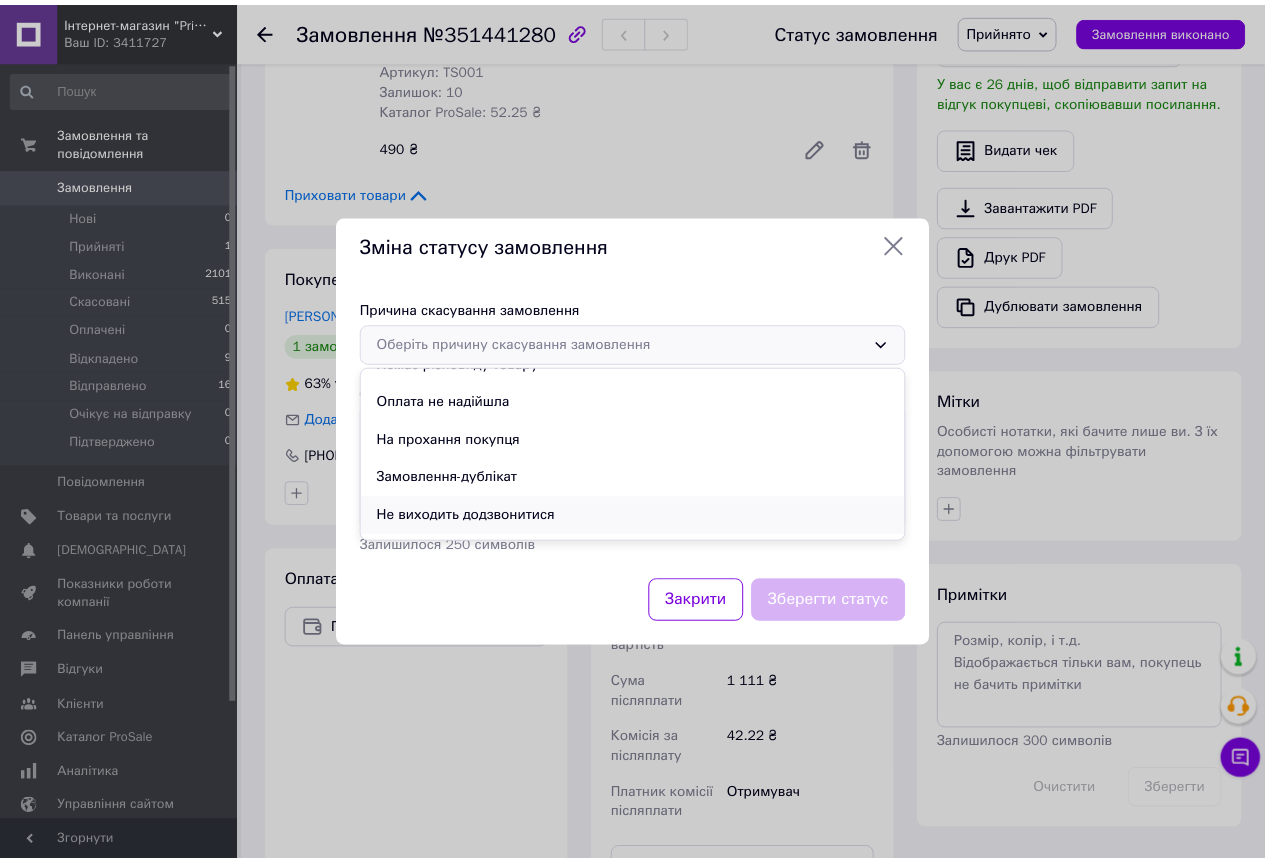 scroll, scrollTop: 93, scrollLeft: 0, axis: vertical 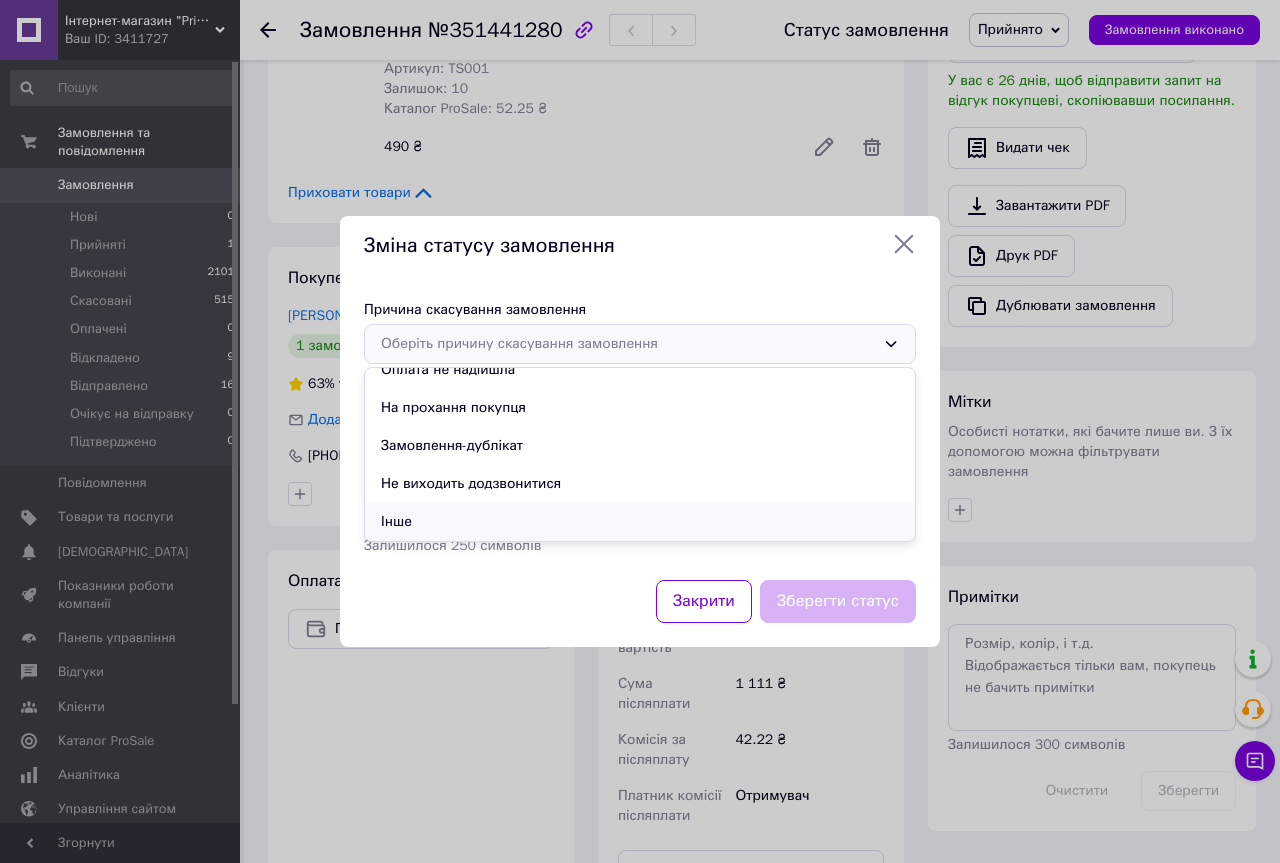 click on "Інше" at bounding box center (640, 522) 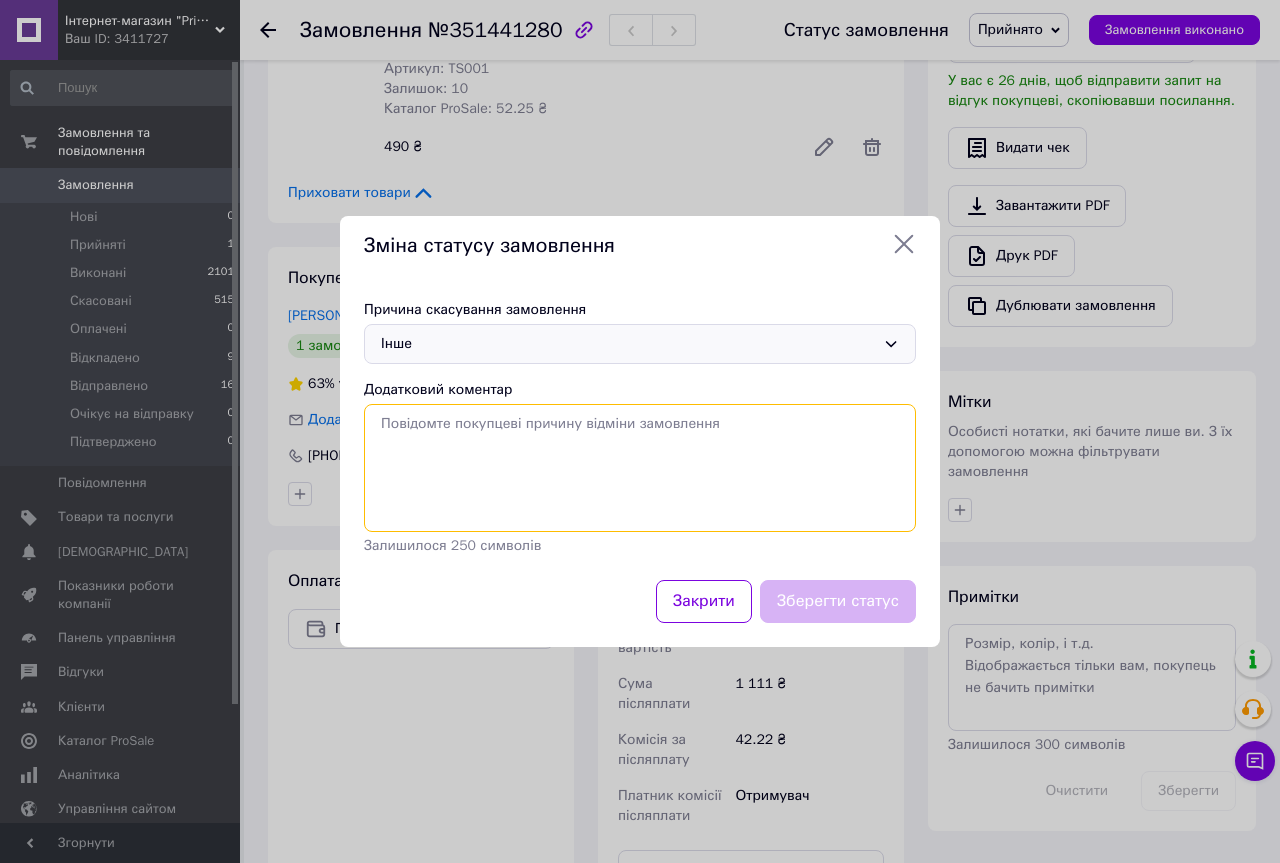 click on "Додатковий коментар" at bounding box center (640, 468) 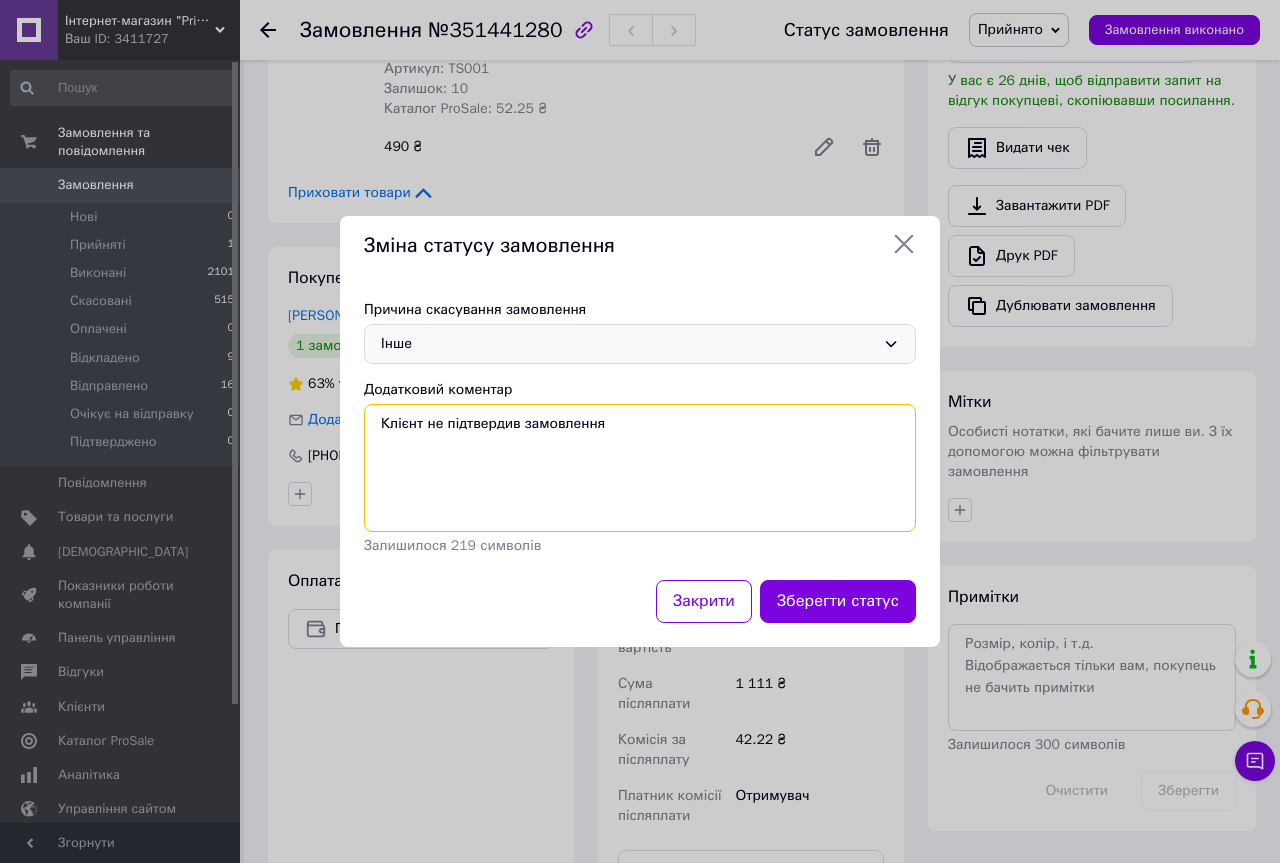 type on "Клієнт не підтвердив замовлення" 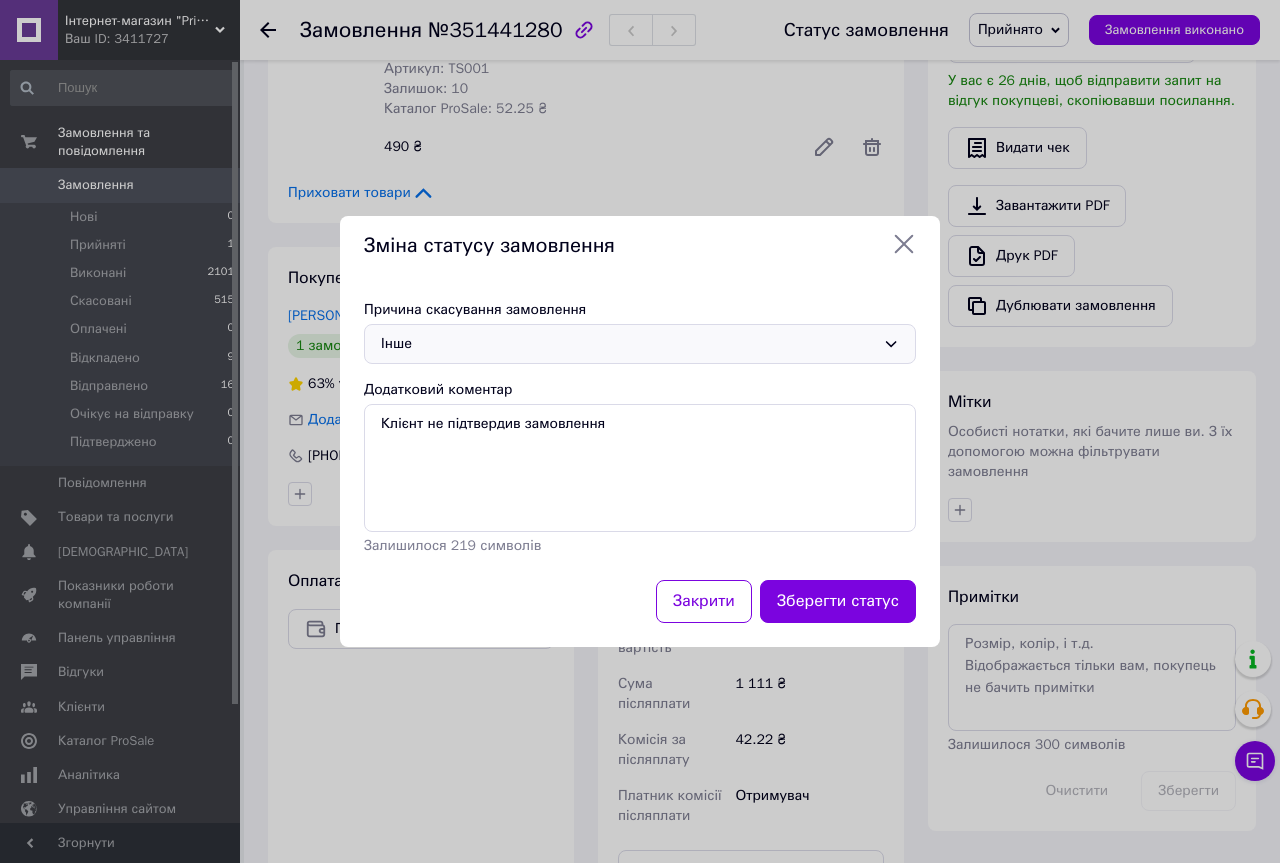 click 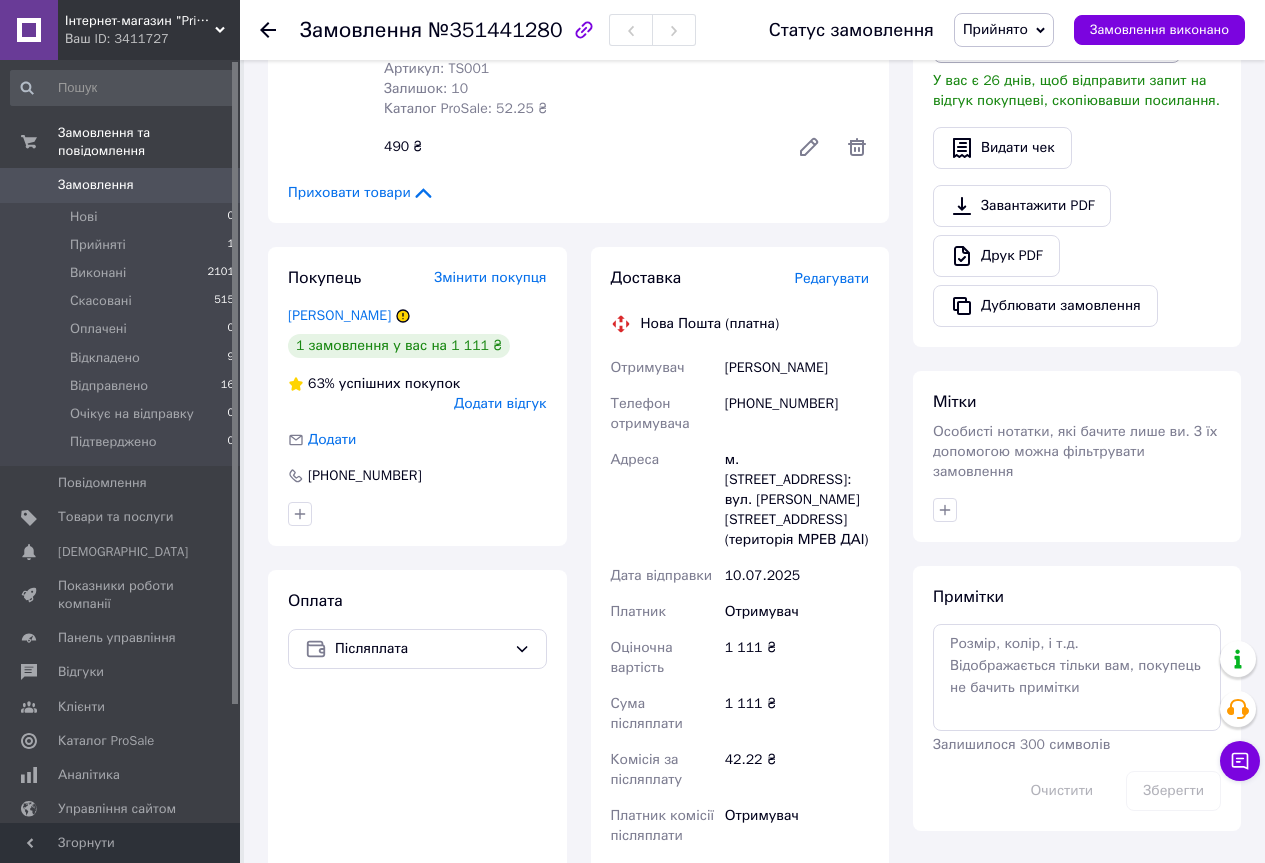 scroll, scrollTop: 100, scrollLeft: 0, axis: vertical 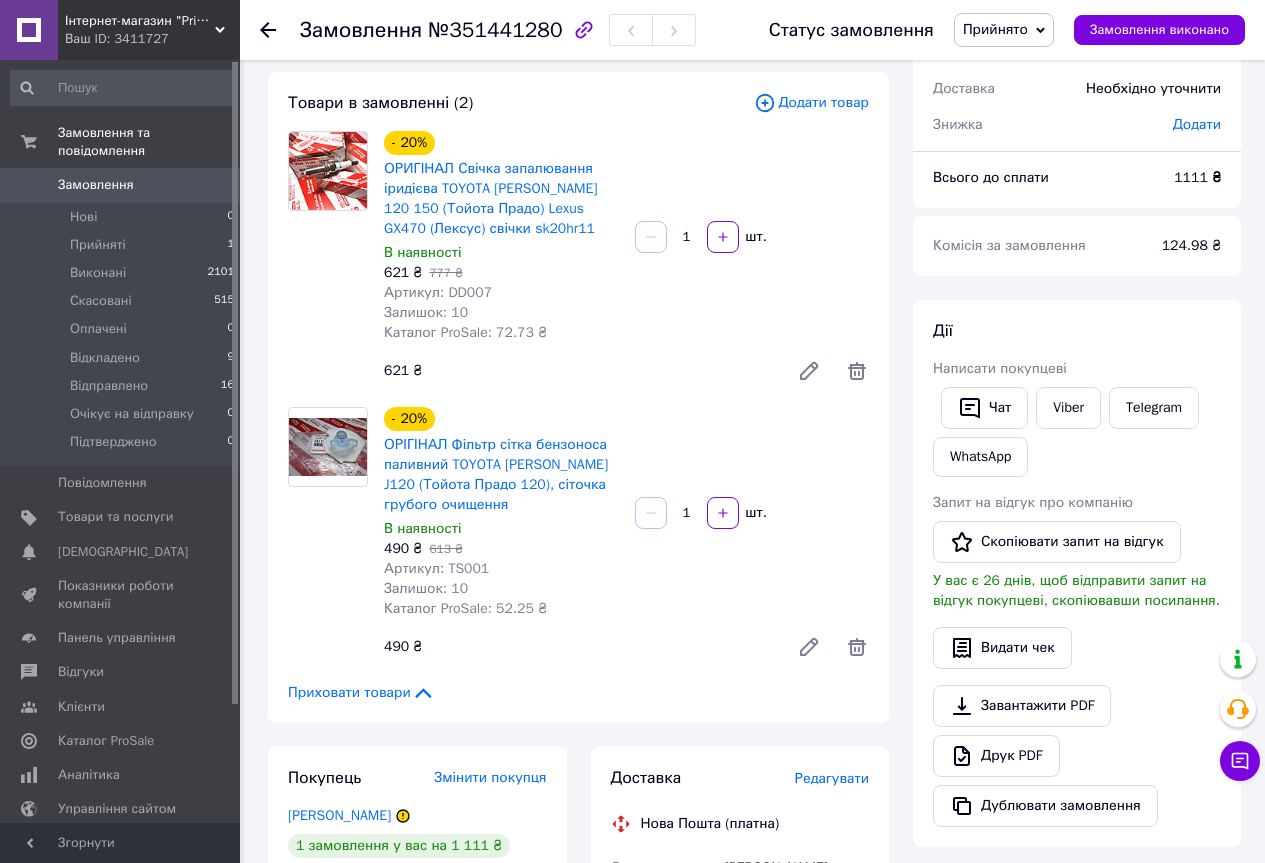 click on "Прийнято" at bounding box center (995, 29) 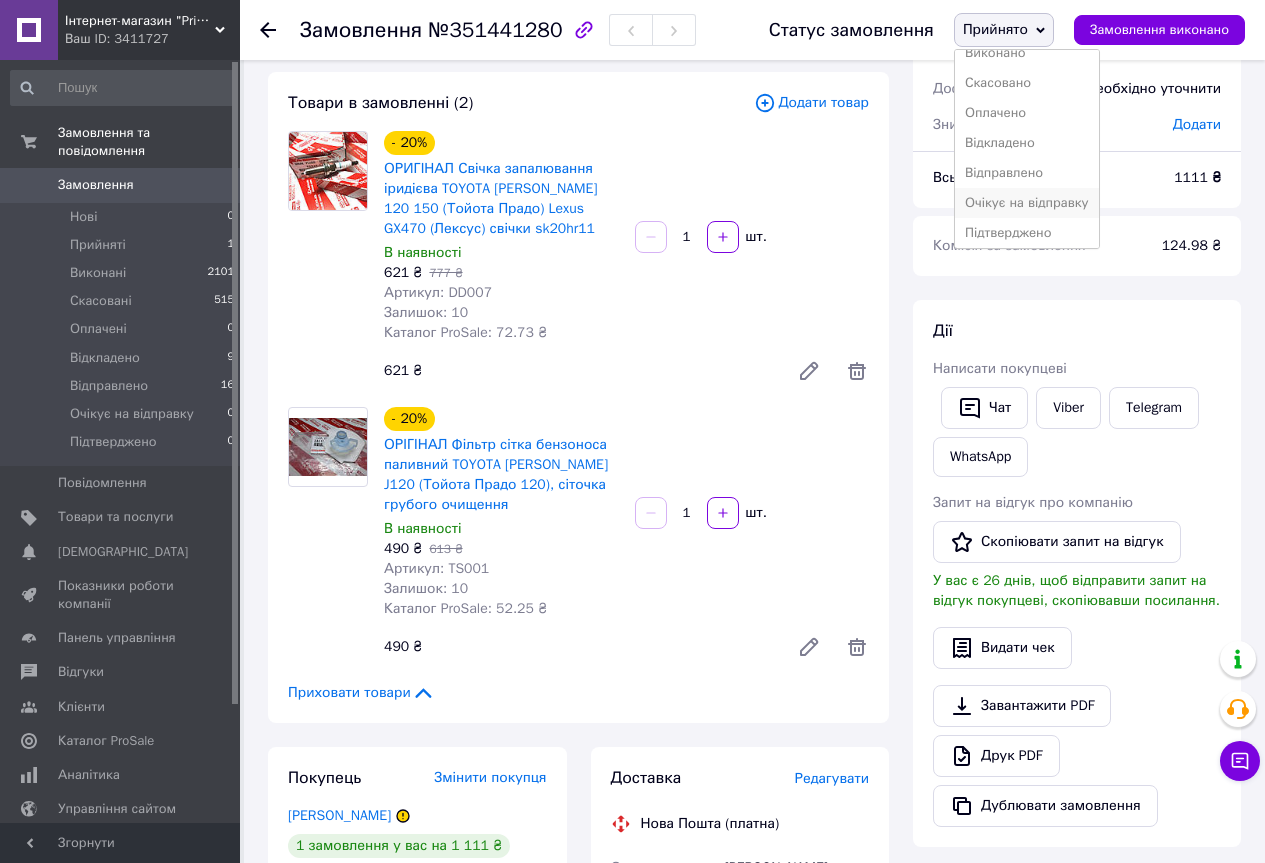 scroll, scrollTop: 22, scrollLeft: 0, axis: vertical 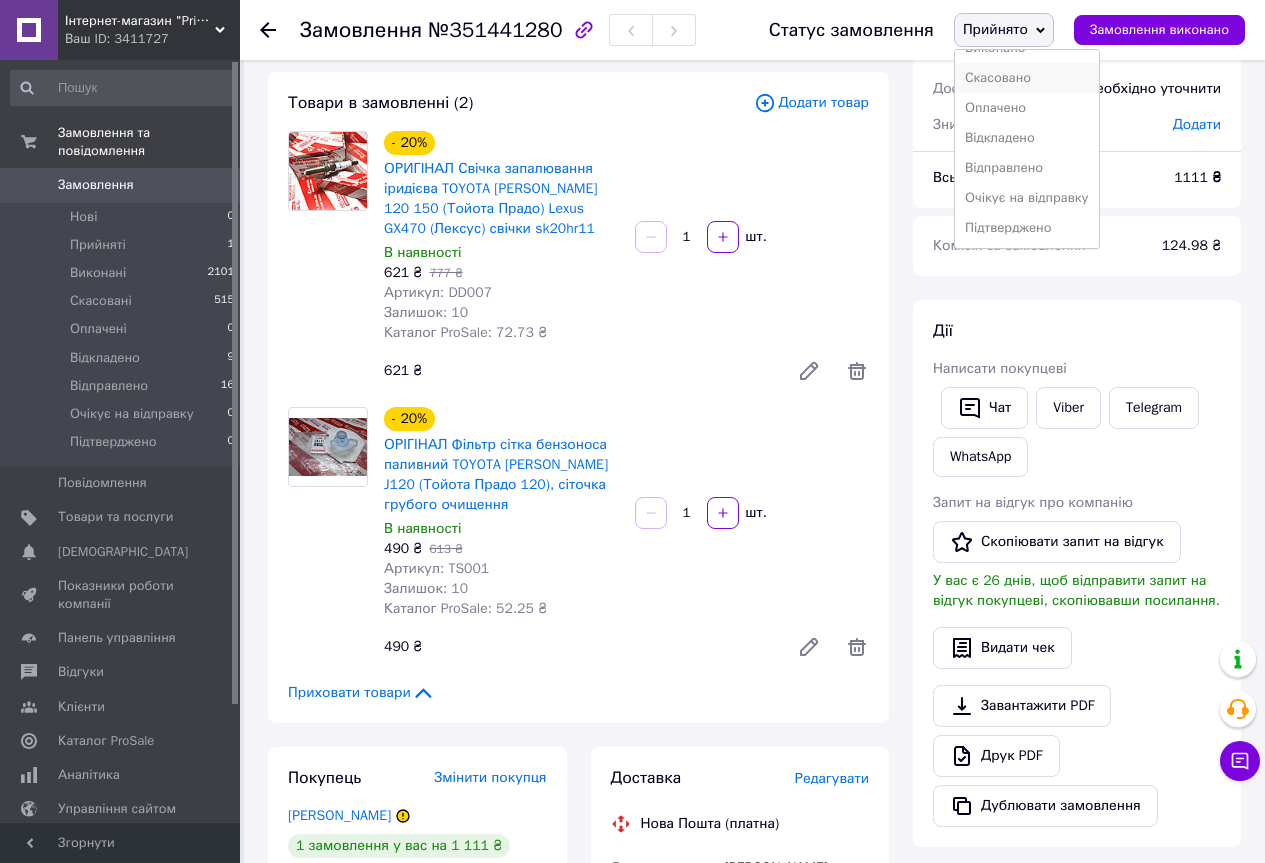 click on "Скасовано" at bounding box center (1027, 78) 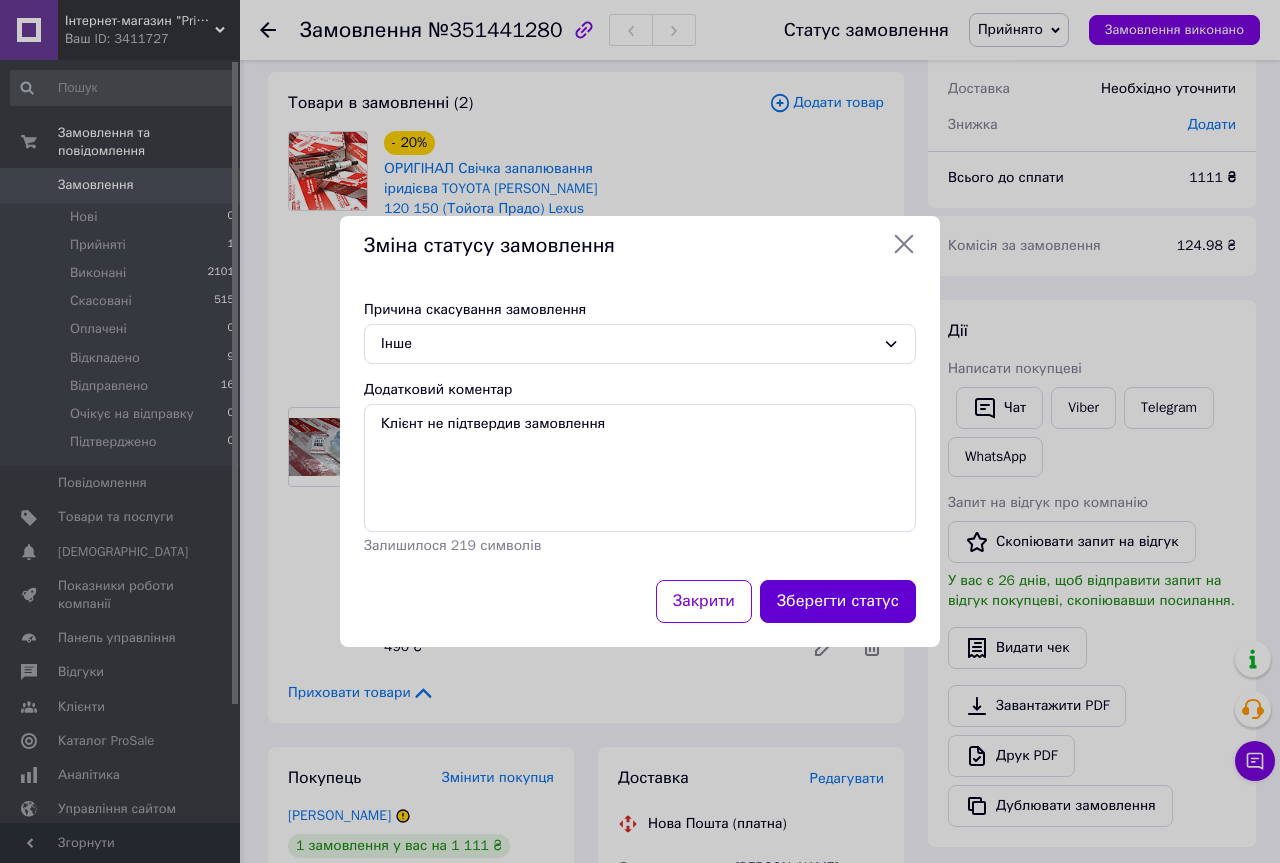 click on "Зберегти статус" at bounding box center (838, 601) 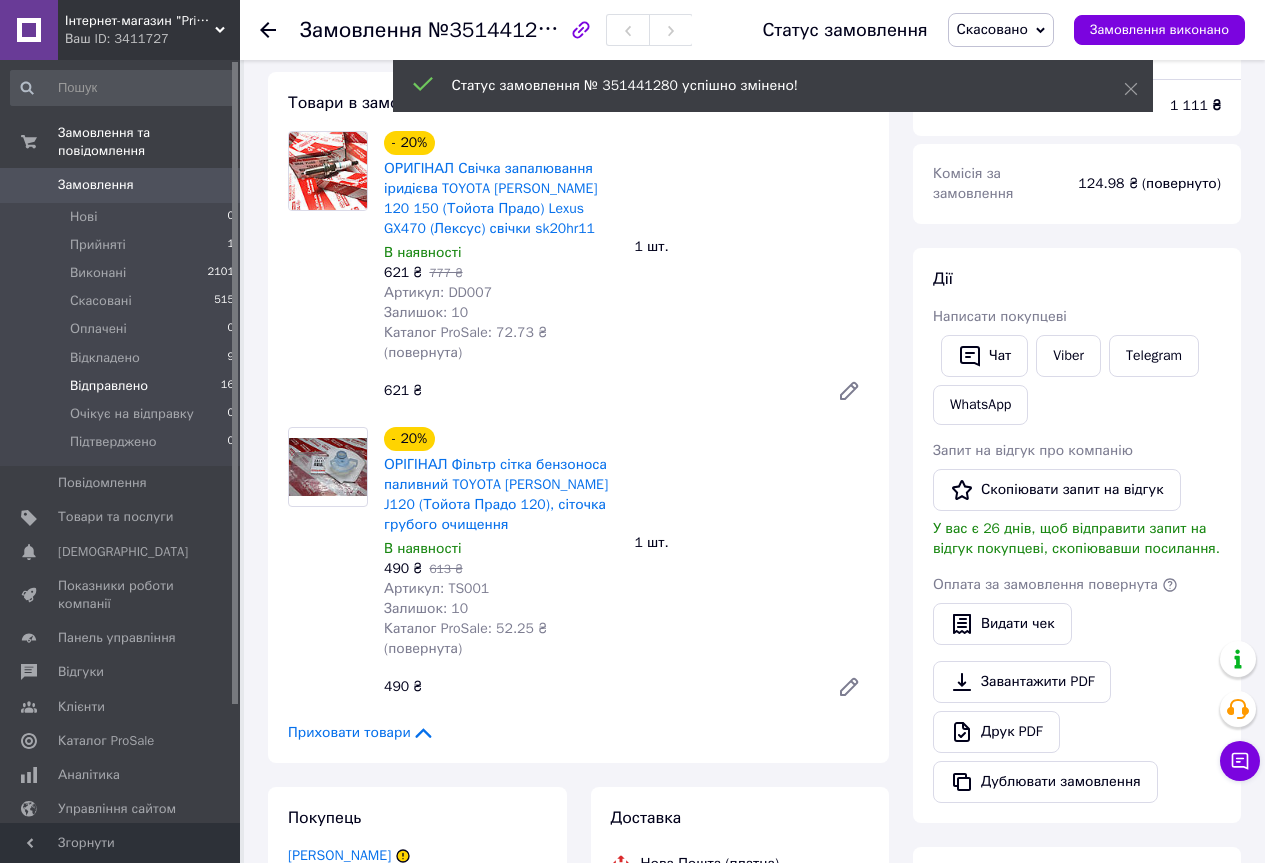 click on "Відправлено" at bounding box center (109, 386) 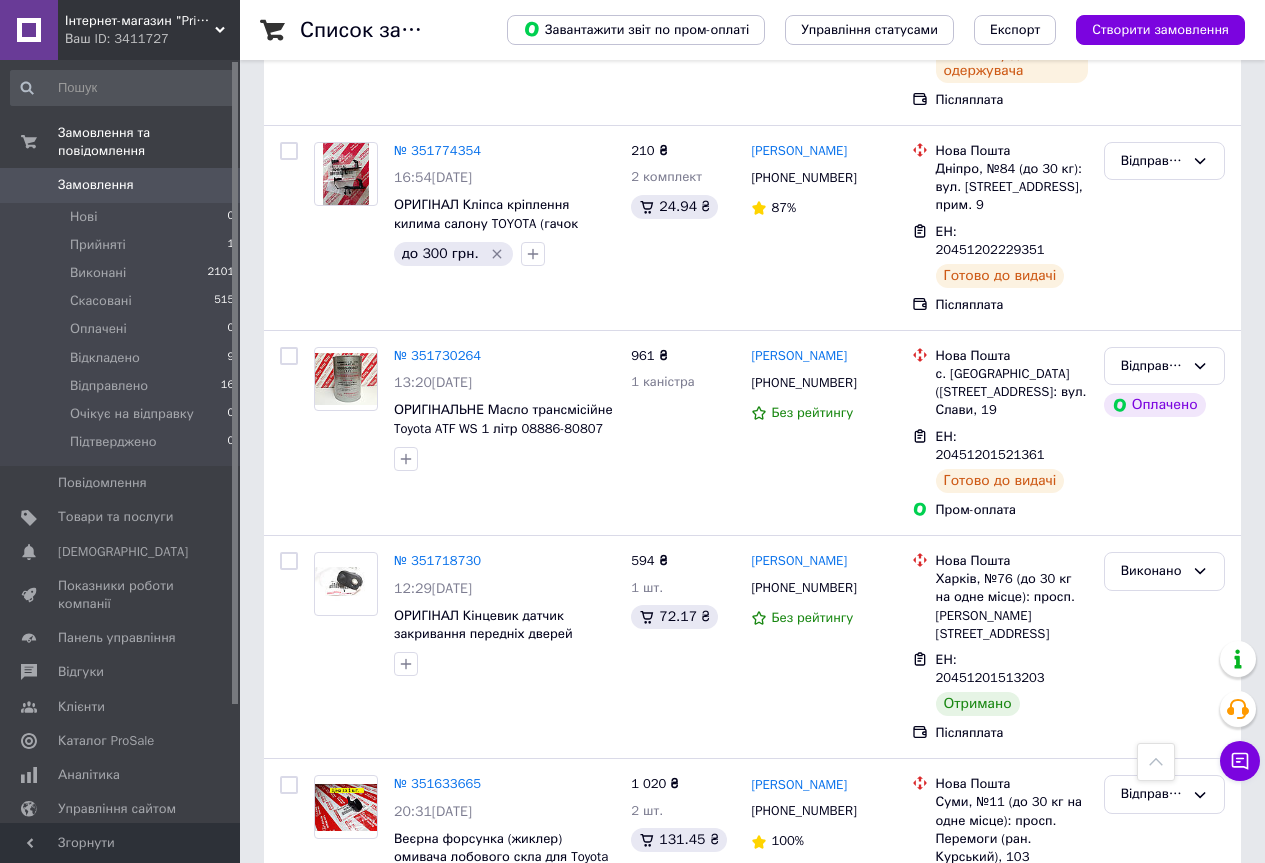 scroll, scrollTop: 1300, scrollLeft: 0, axis: vertical 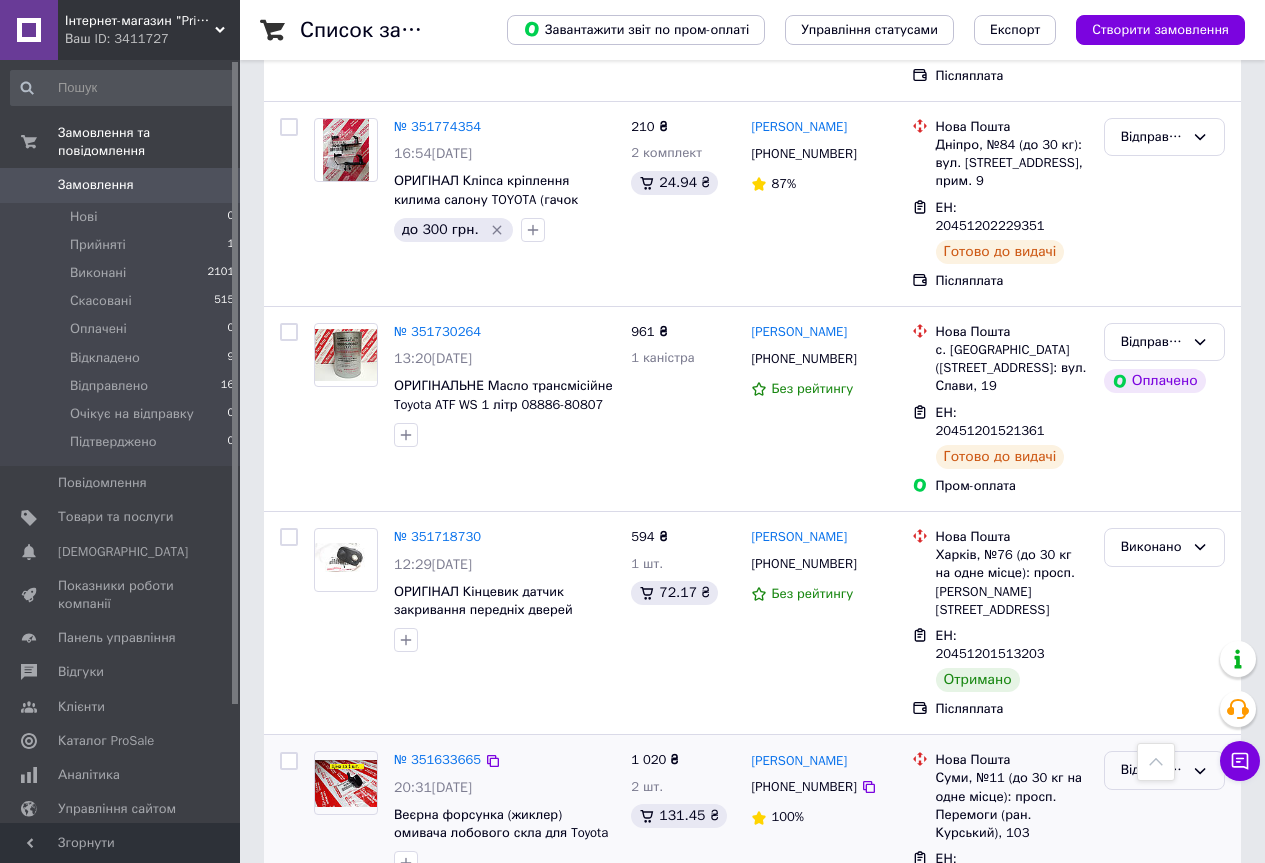 click on "Відправлено" at bounding box center [1152, 770] 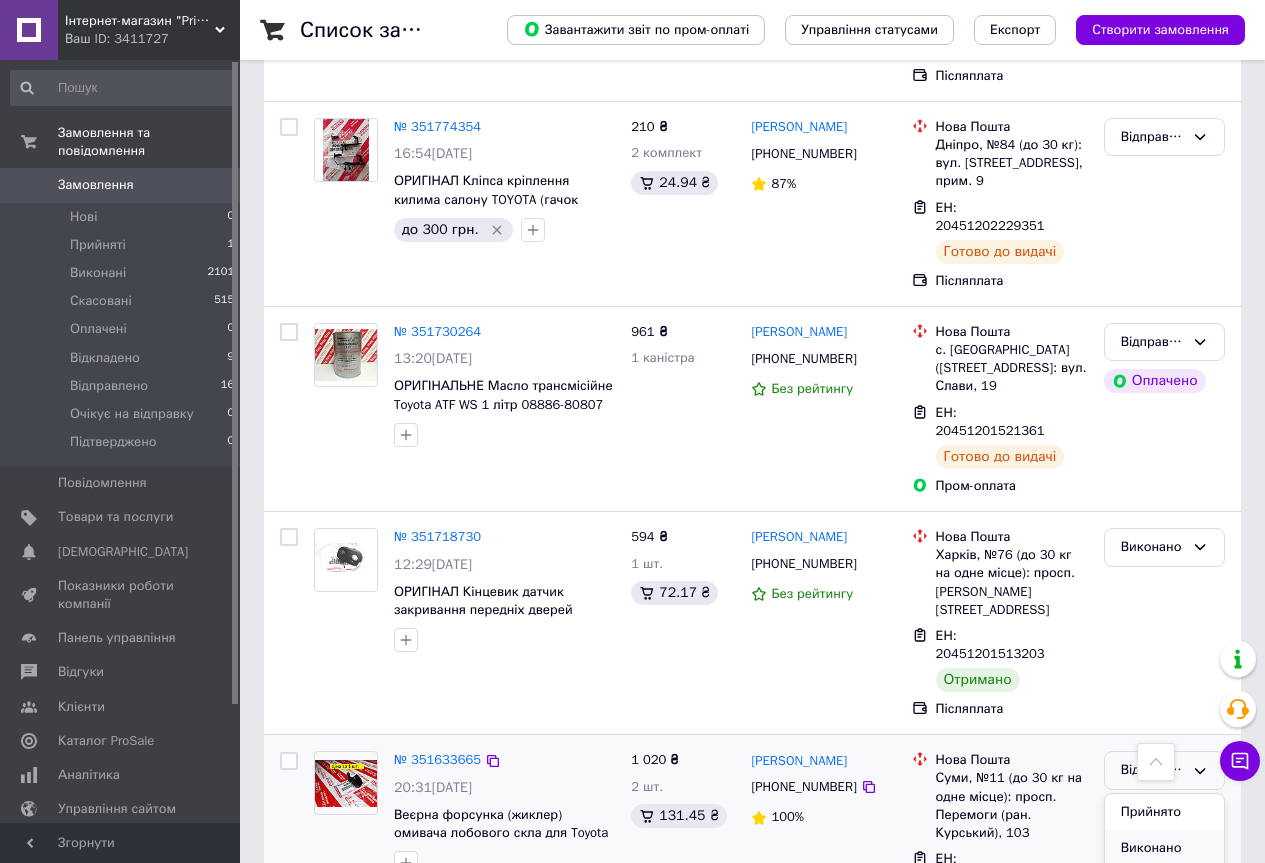 click on "Виконано" at bounding box center [1164, 848] 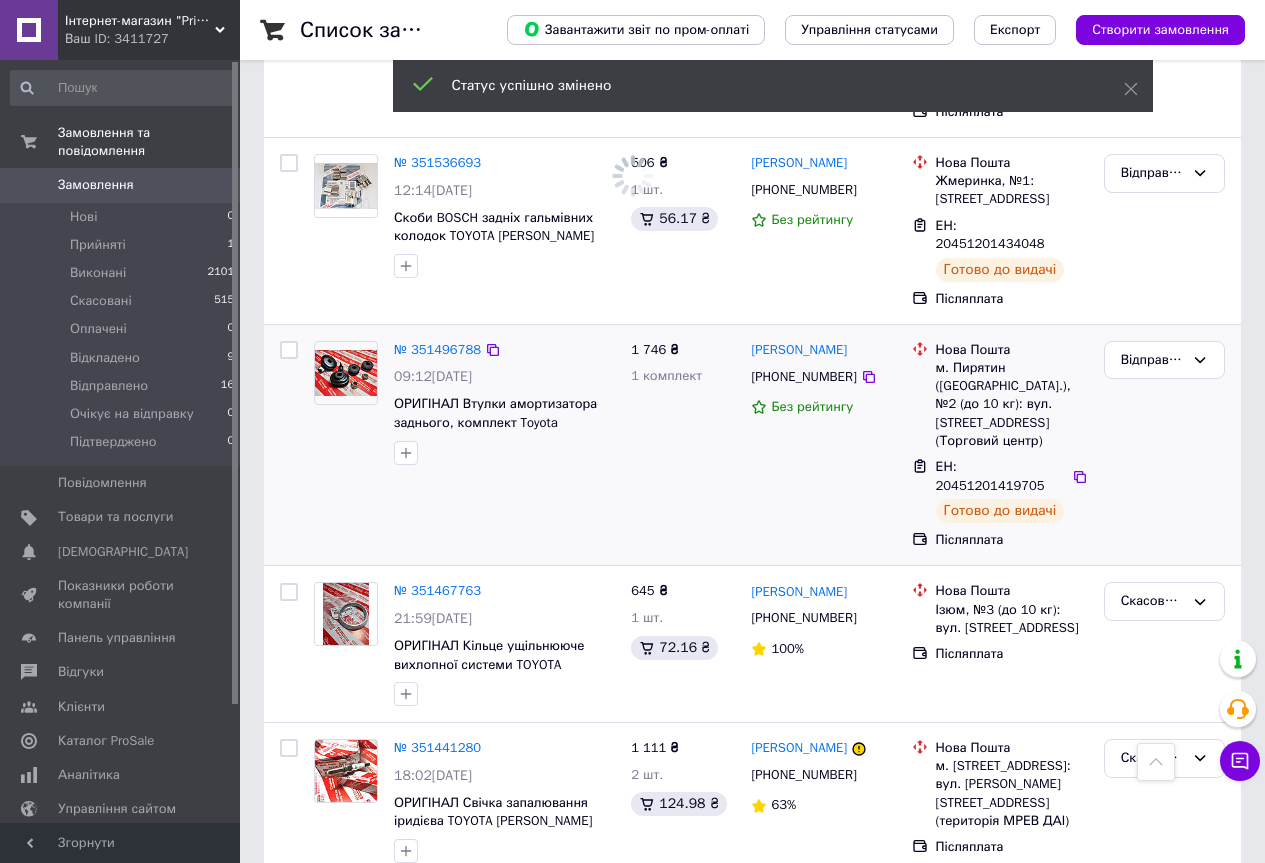 scroll, scrollTop: 2400, scrollLeft: 0, axis: vertical 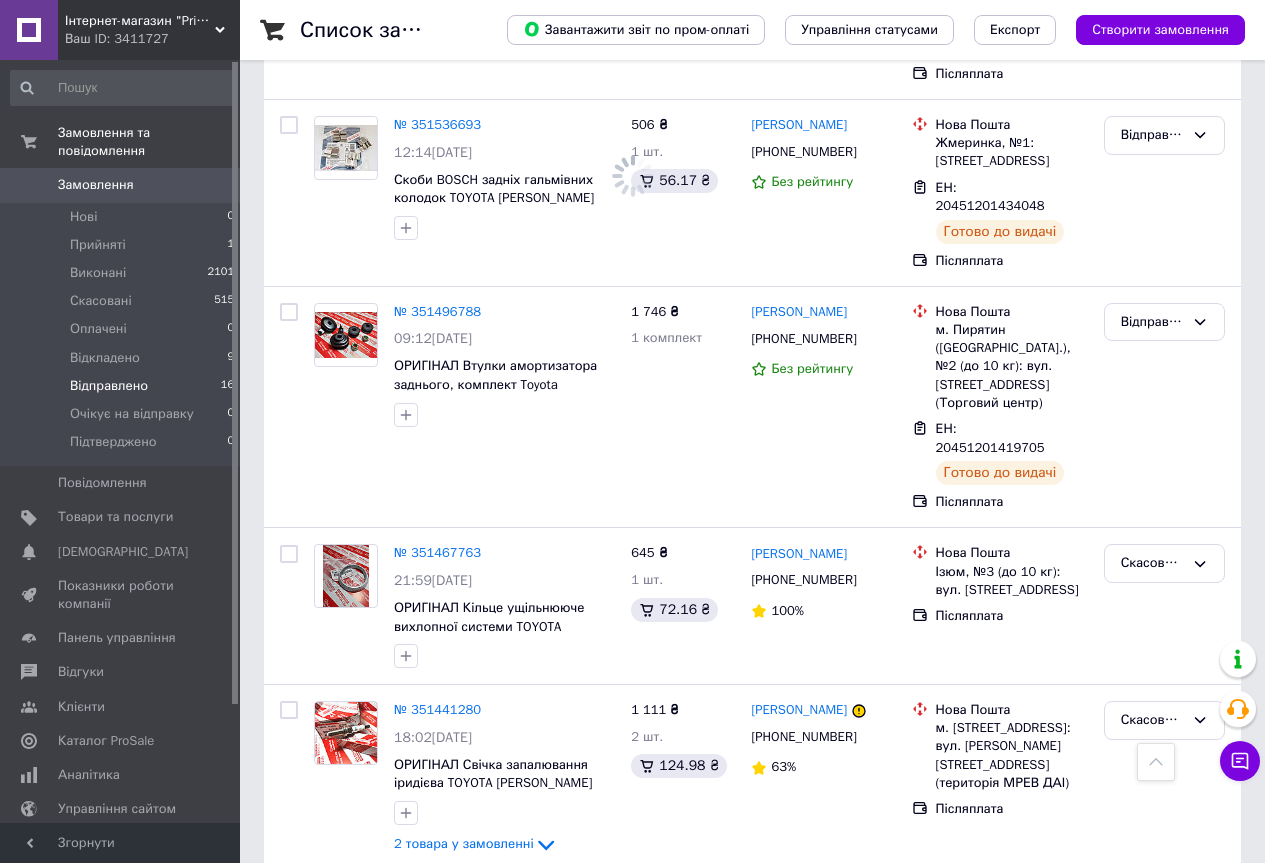 click on "Відправлено" at bounding box center [109, 386] 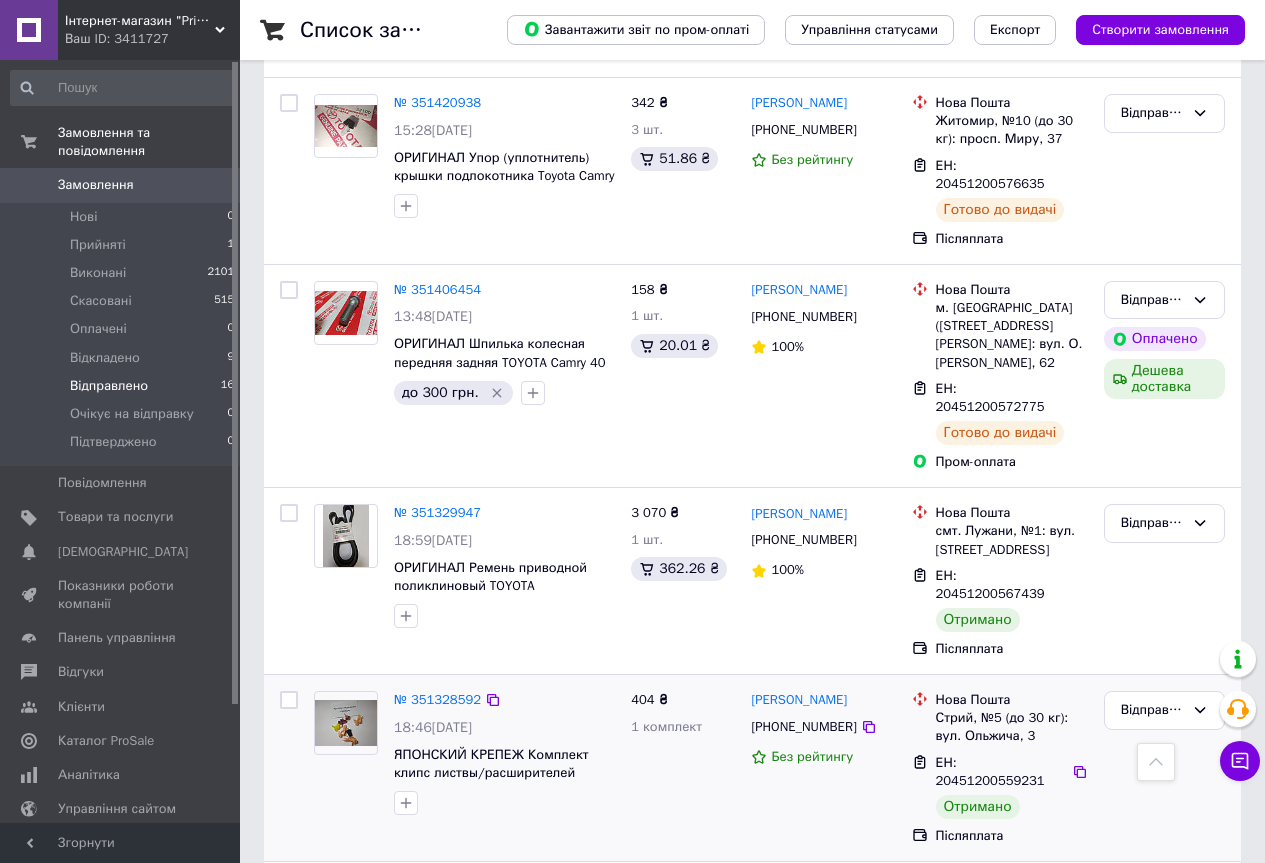scroll, scrollTop: 2568, scrollLeft: 0, axis: vertical 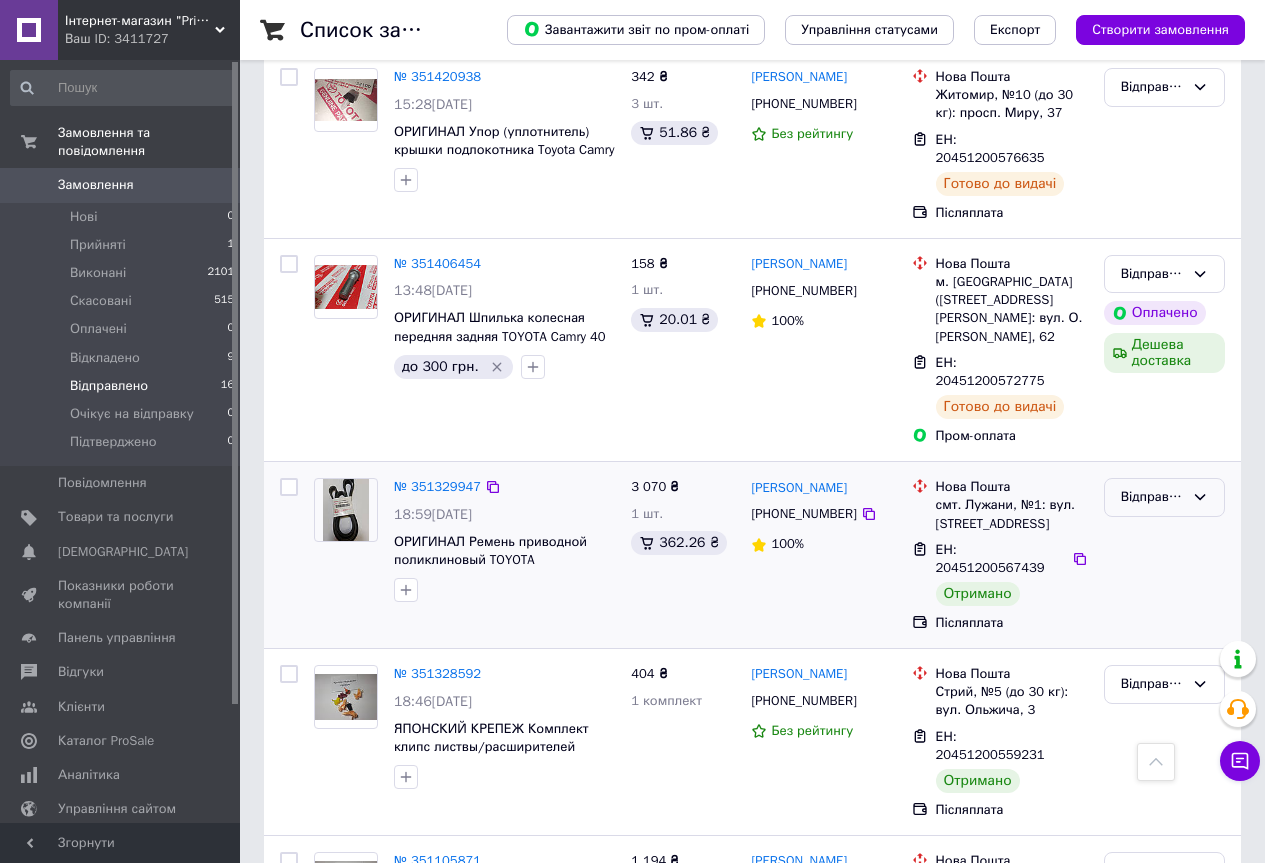 click on "Відправлено" at bounding box center [1152, 497] 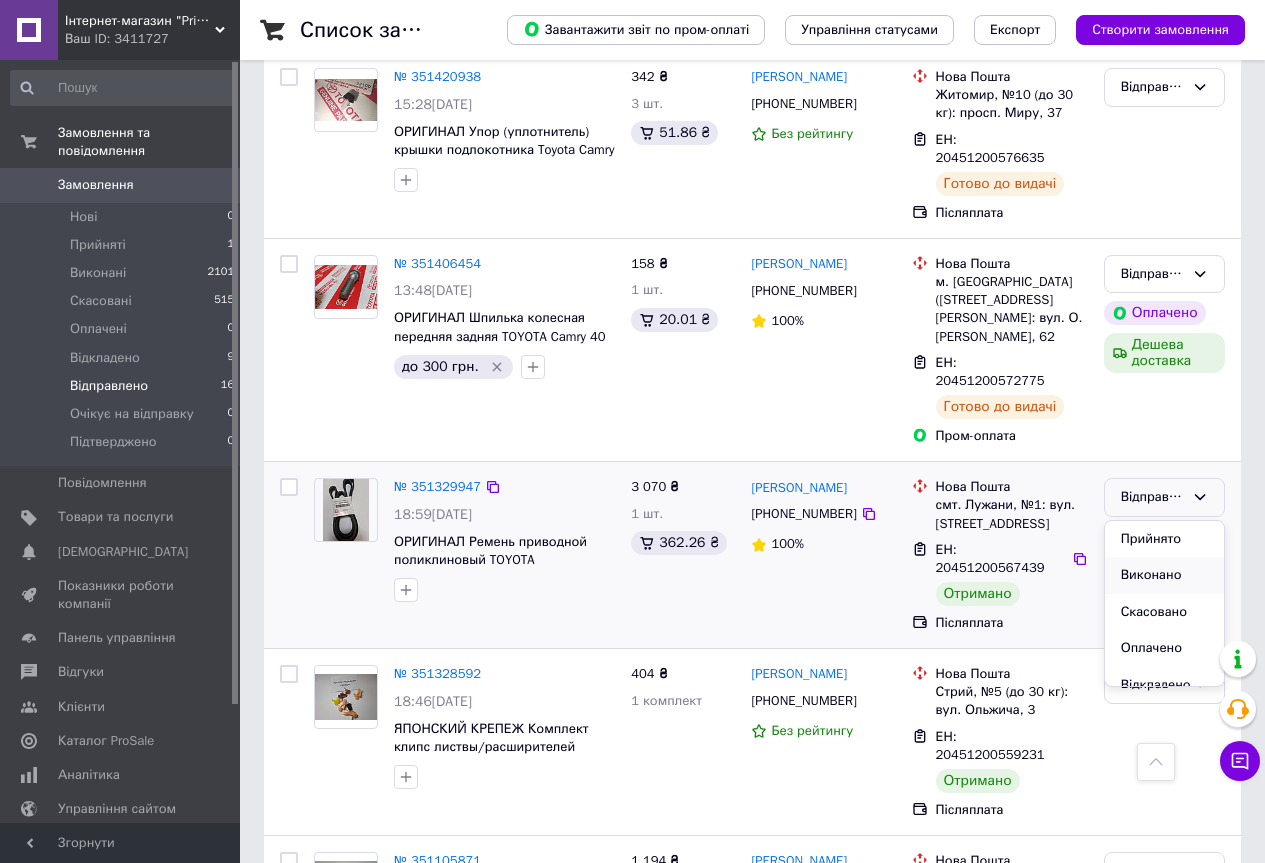 click on "Виконано" at bounding box center [1164, 575] 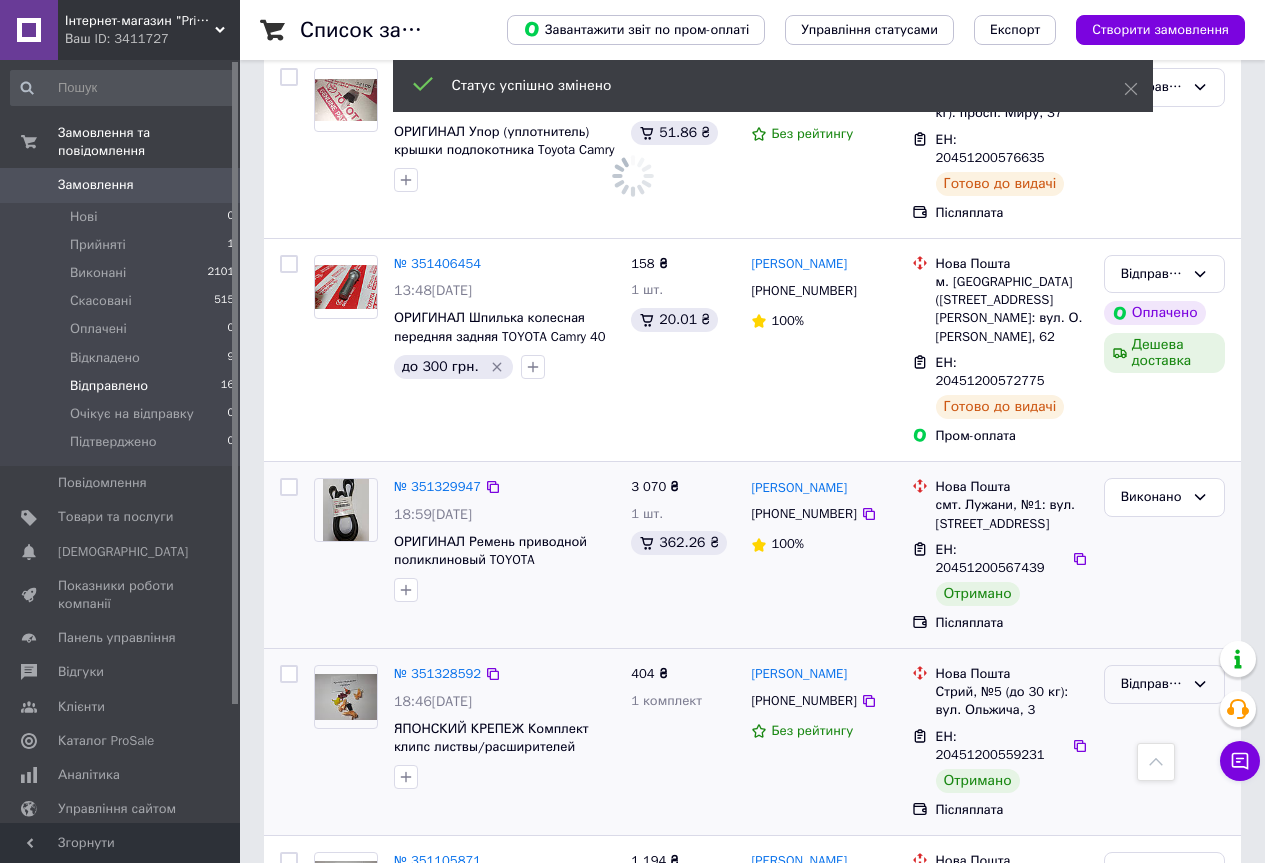click on "Відправлено" at bounding box center [1152, 684] 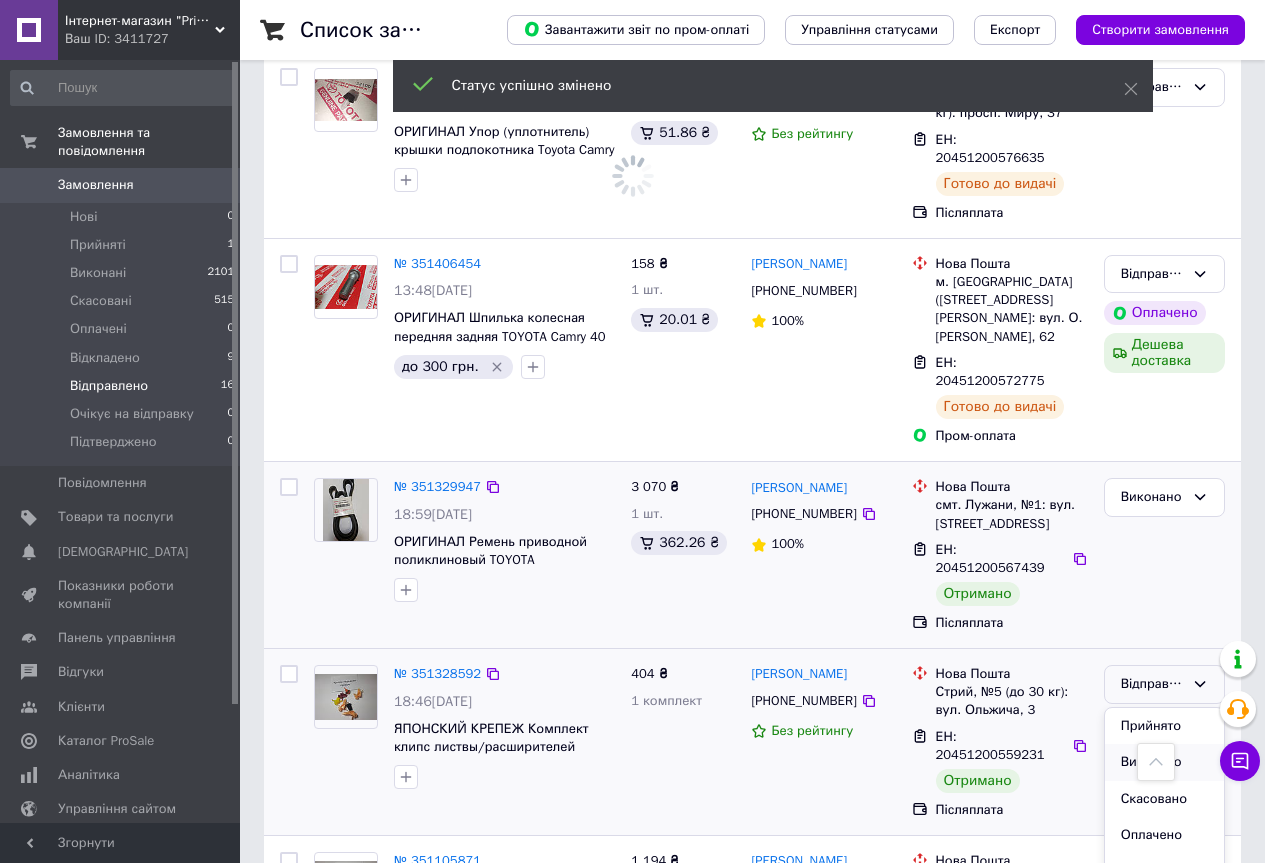click on "Виконано" at bounding box center [1164, 762] 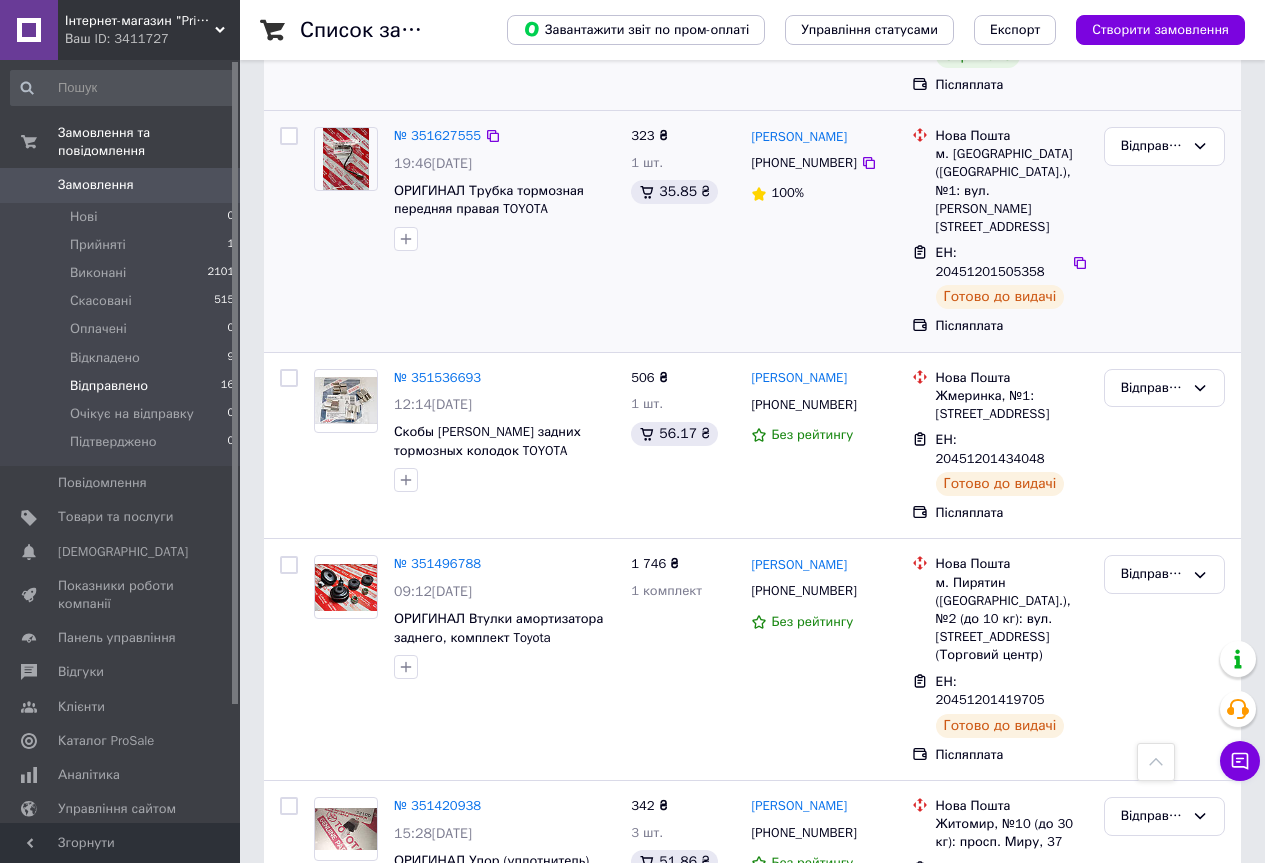scroll, scrollTop: 1568, scrollLeft: 0, axis: vertical 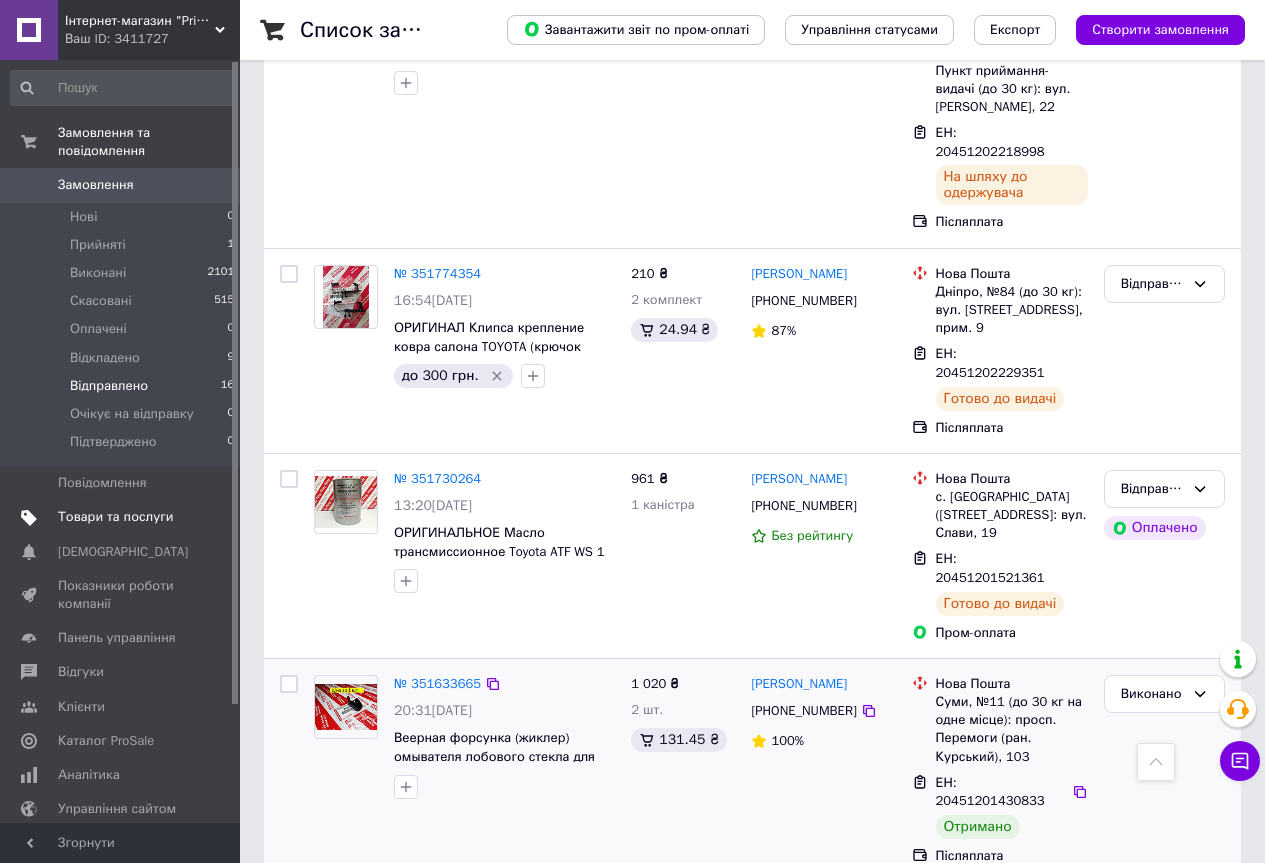 click on "Товари та послуги" at bounding box center (115, 517) 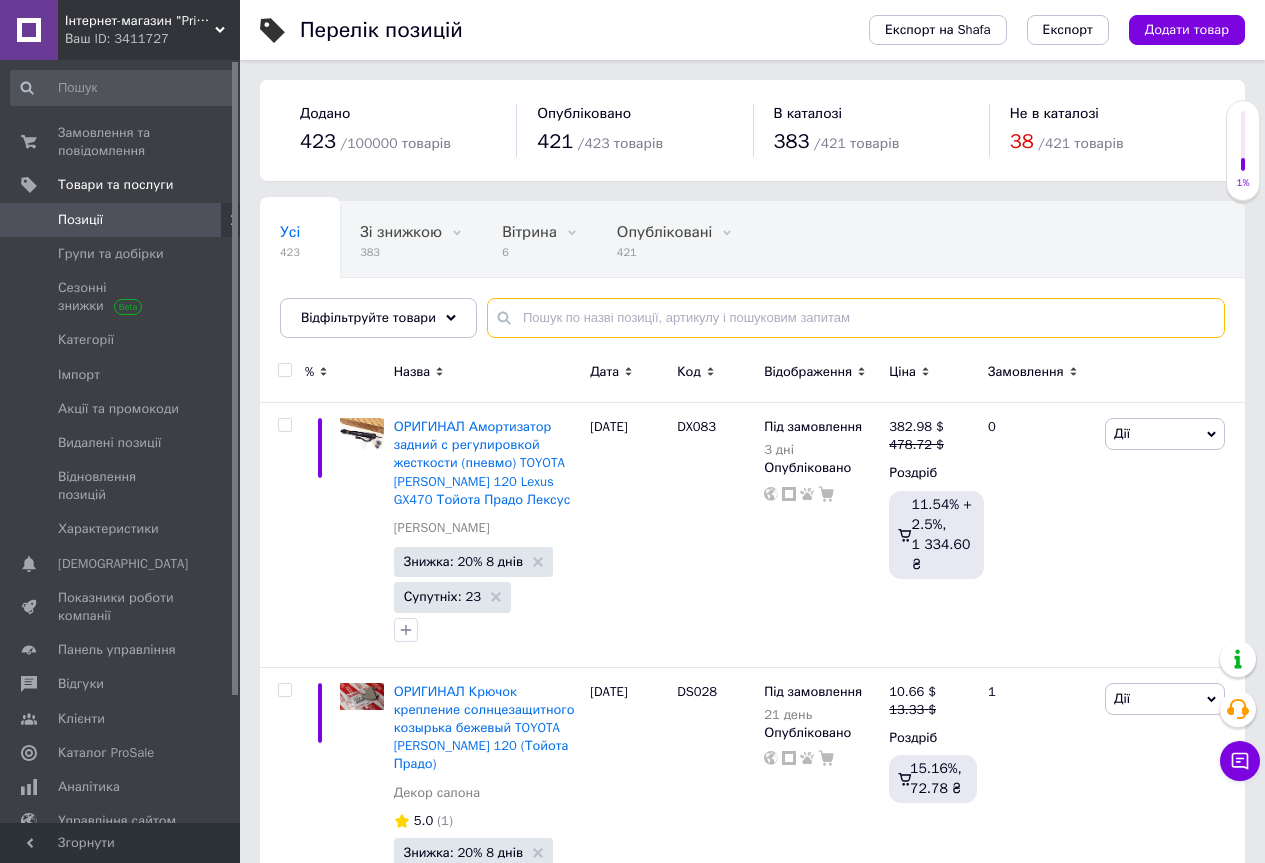 click at bounding box center (856, 318) 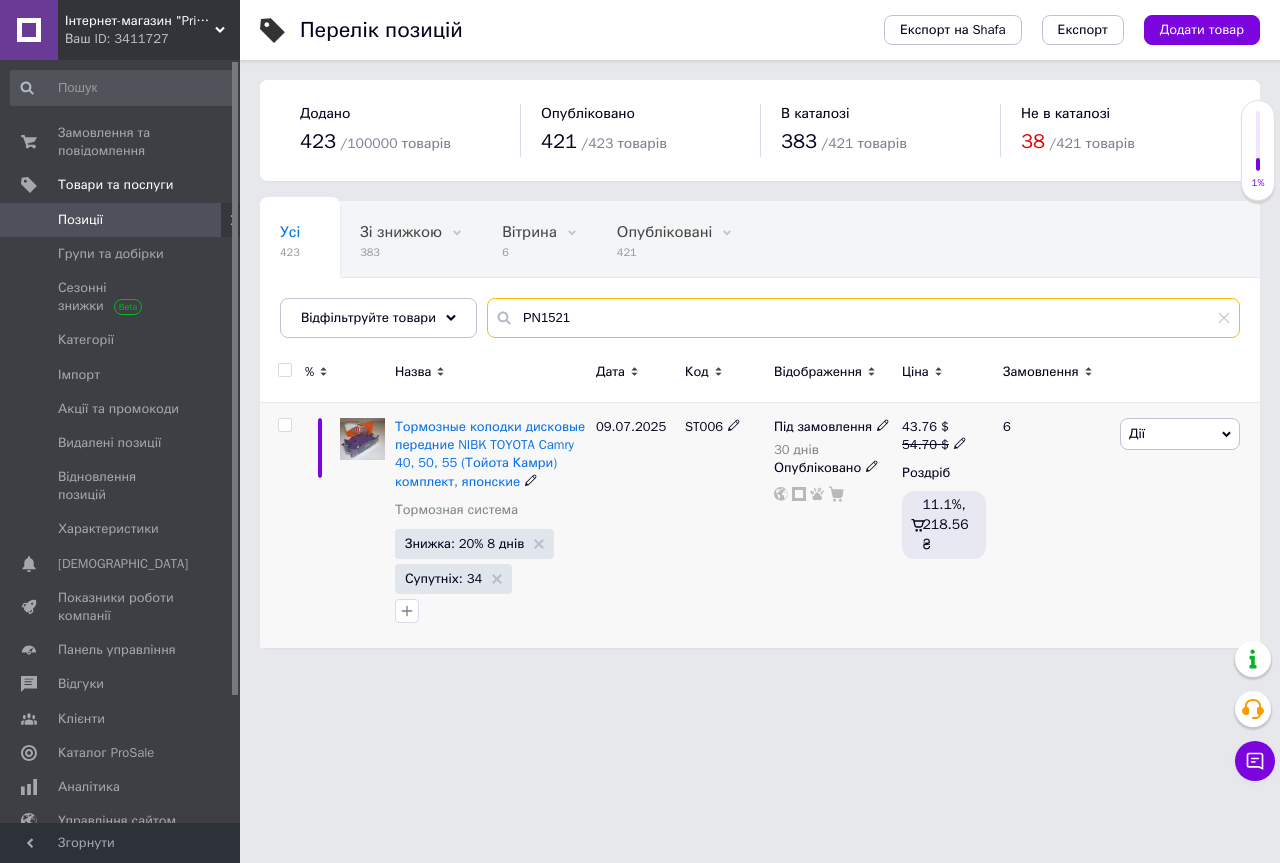 type on "PN1521" 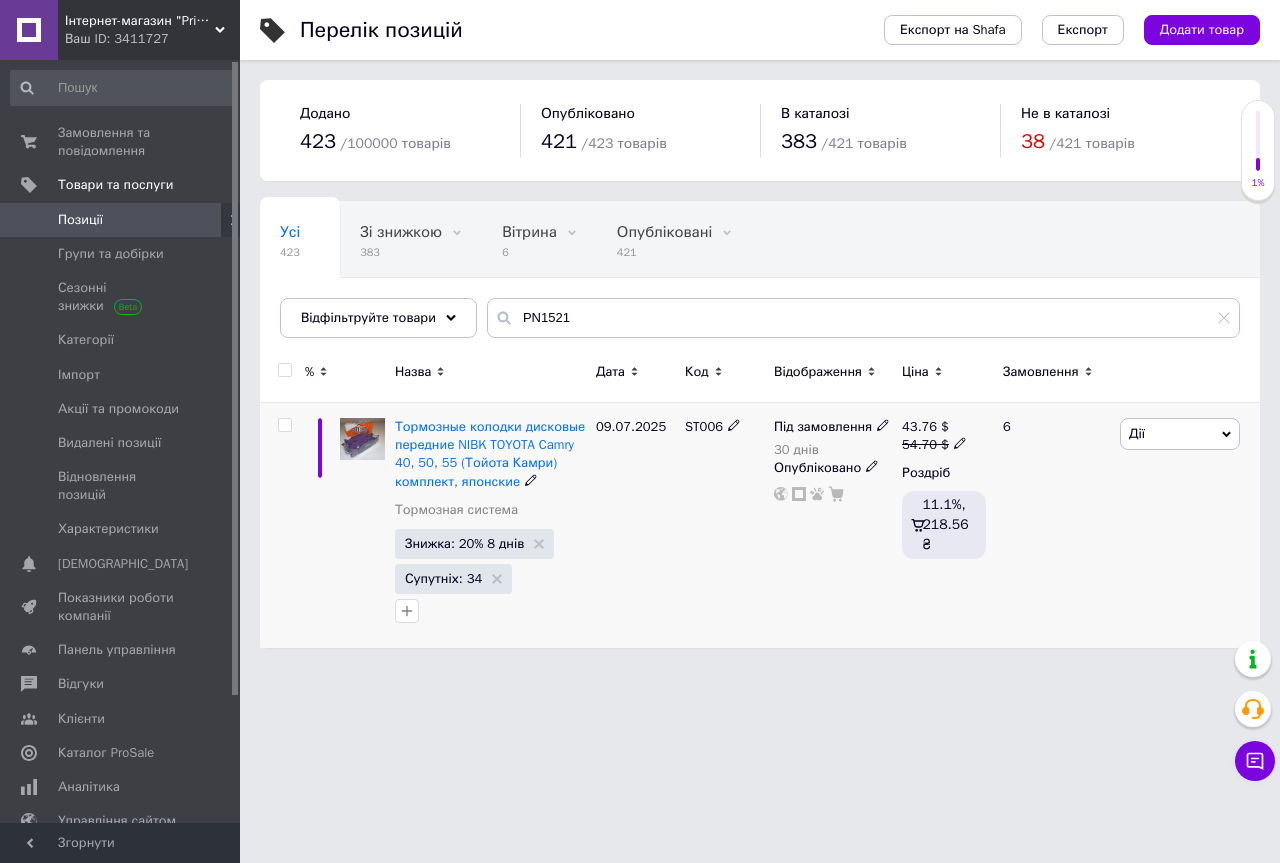 drag, startPoint x: 698, startPoint y: 575, endPoint x: 584, endPoint y: 521, distance: 126.14278 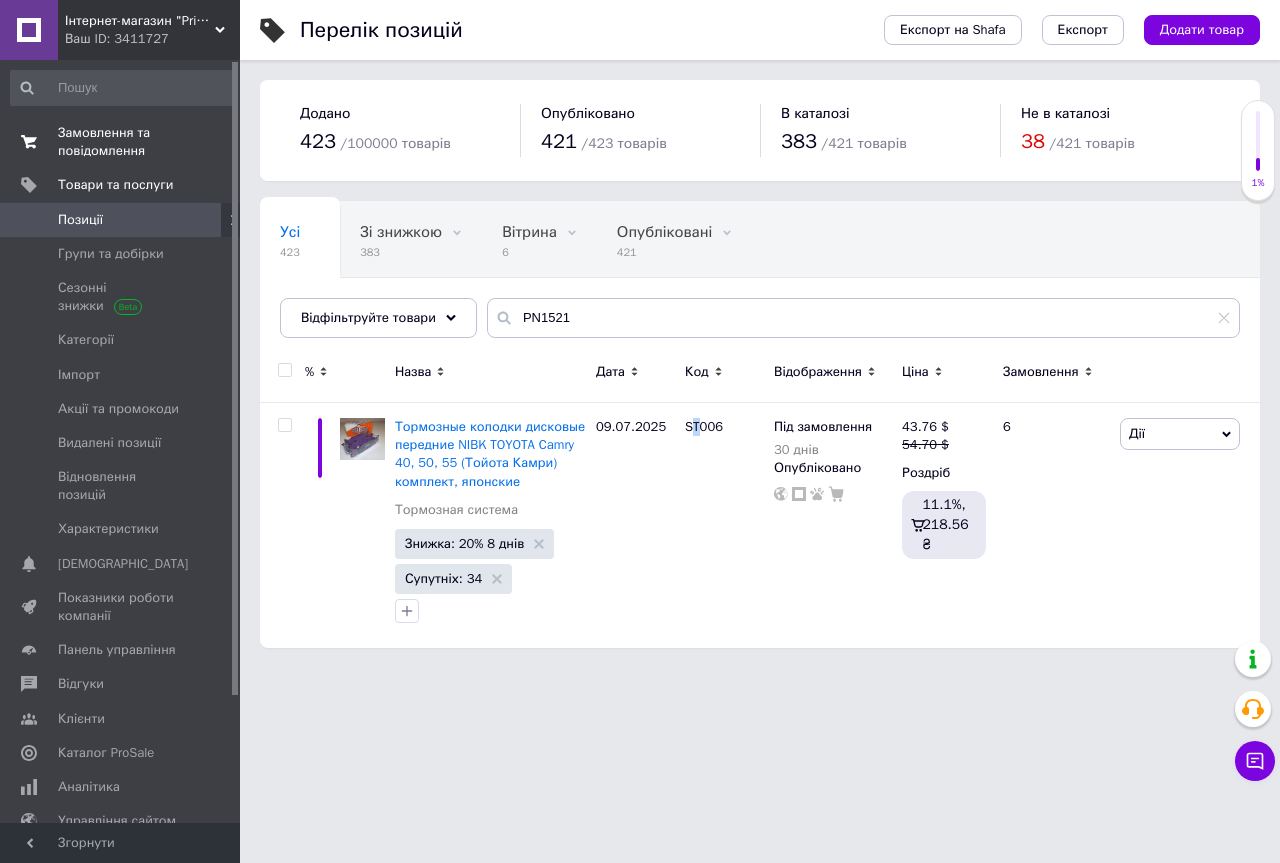 click on "Замовлення та повідомлення" at bounding box center [121, 142] 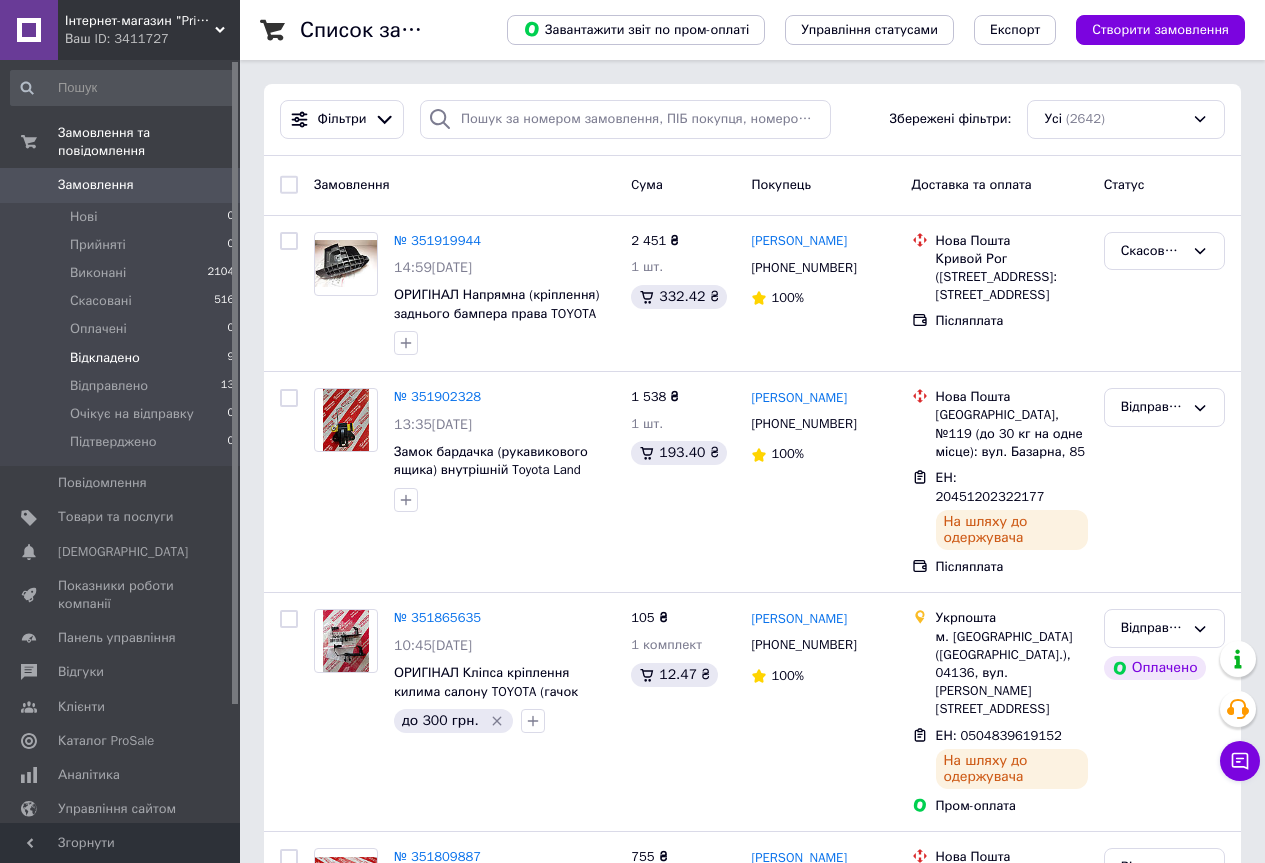 click on "Відкладено 9" at bounding box center [123, 358] 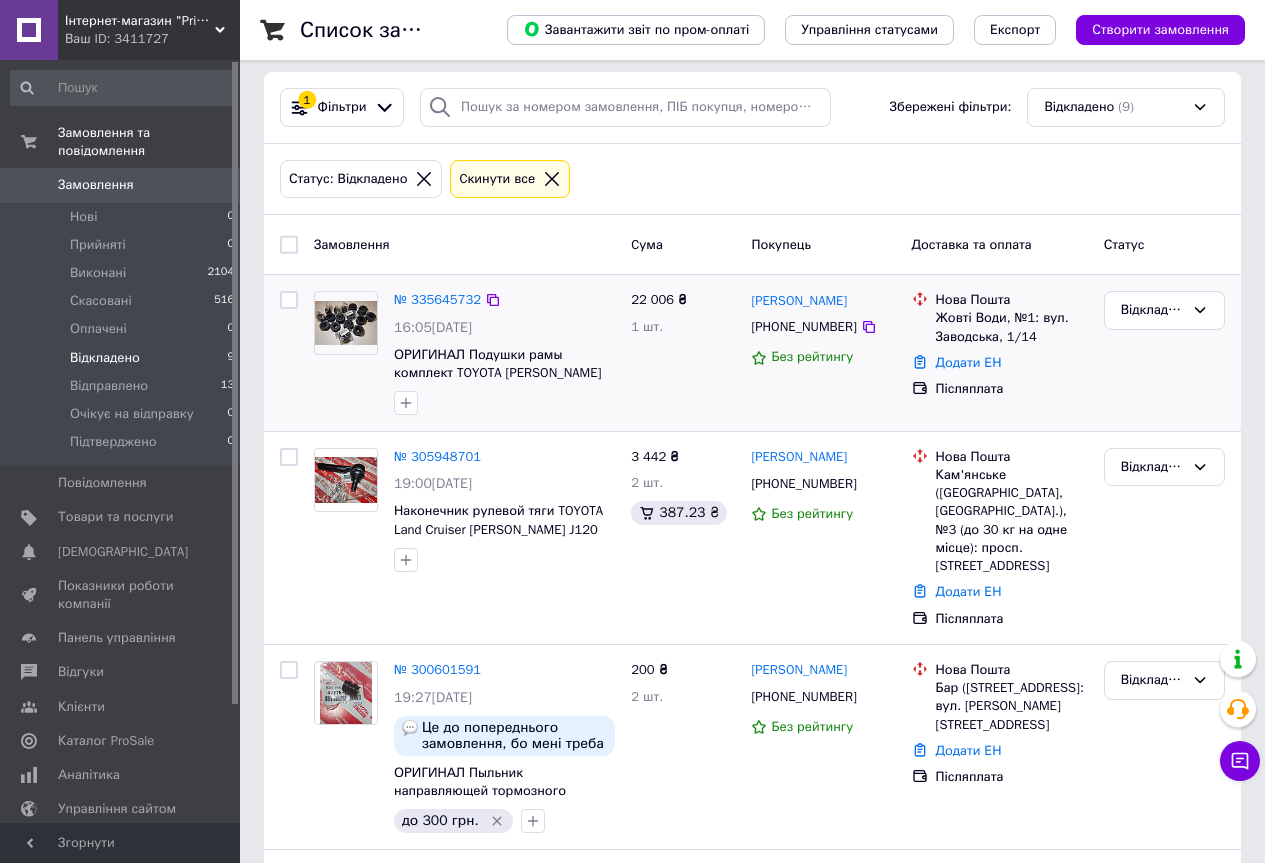 scroll, scrollTop: 0, scrollLeft: 0, axis: both 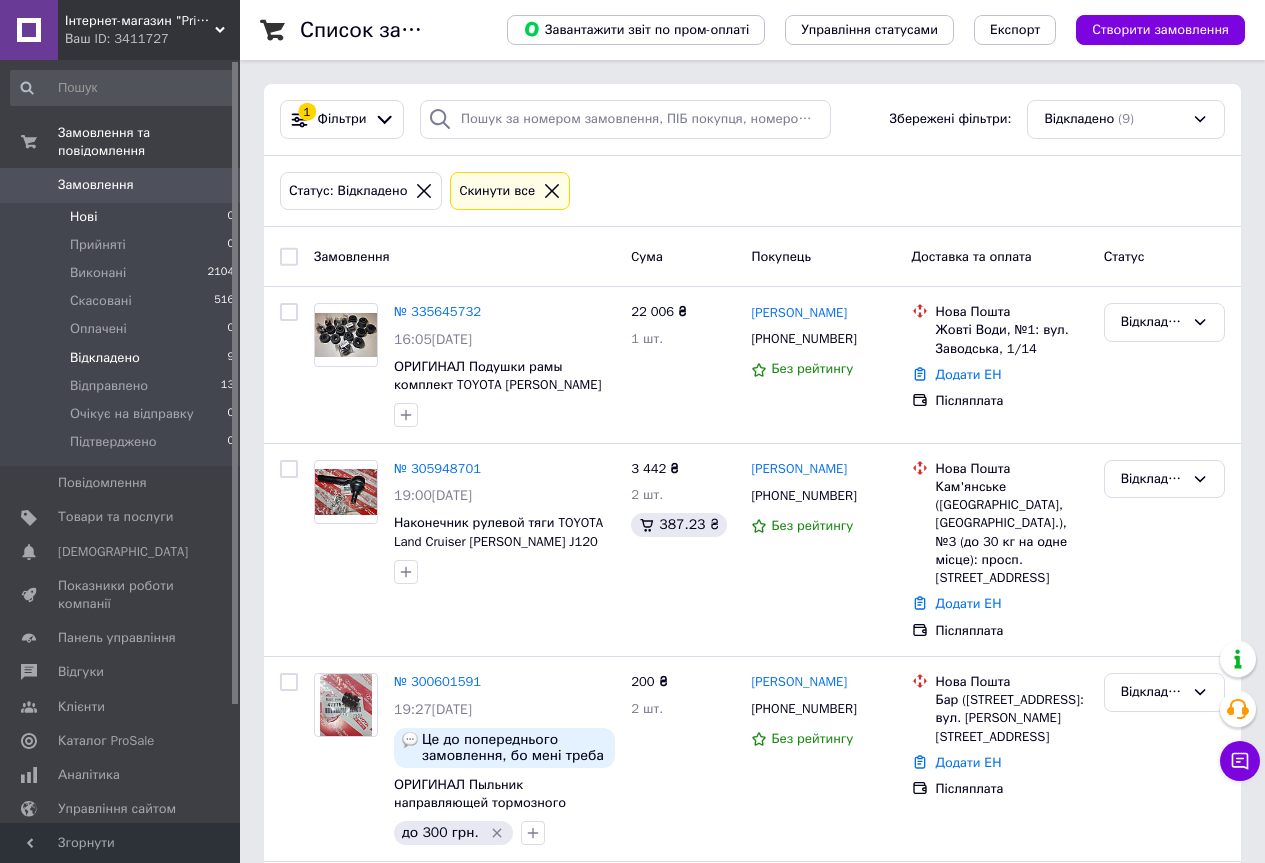 click on "Нові" at bounding box center [83, 217] 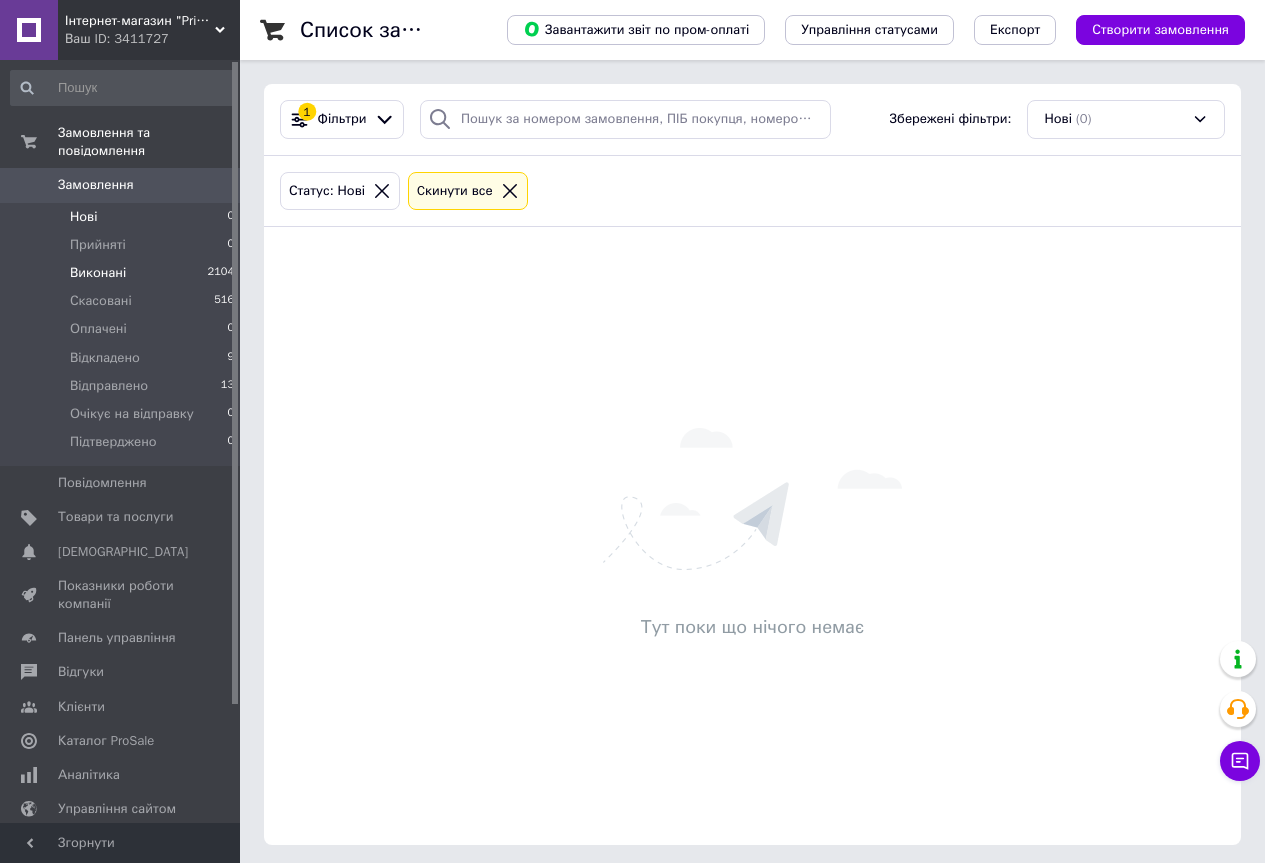 click on "Виконані" at bounding box center (98, 273) 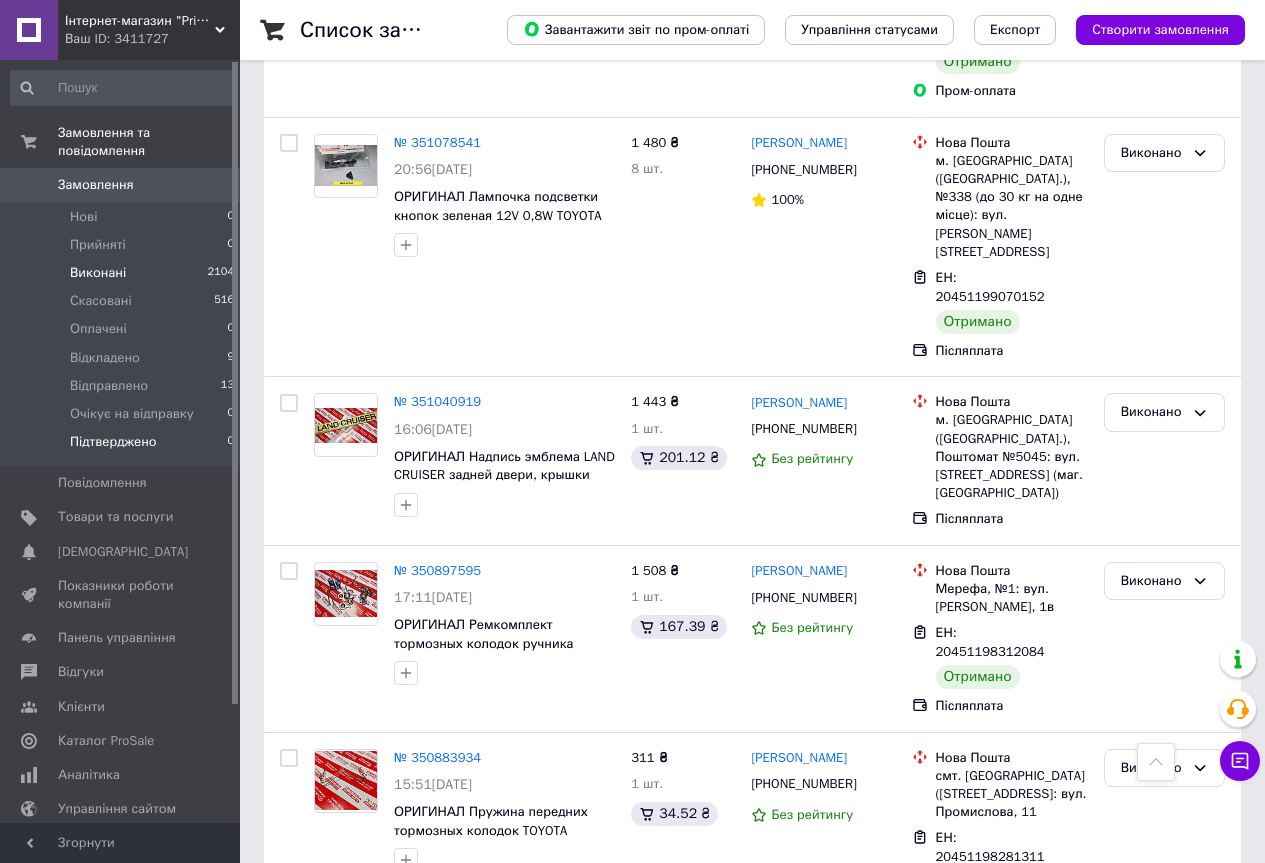 scroll, scrollTop: 1600, scrollLeft: 0, axis: vertical 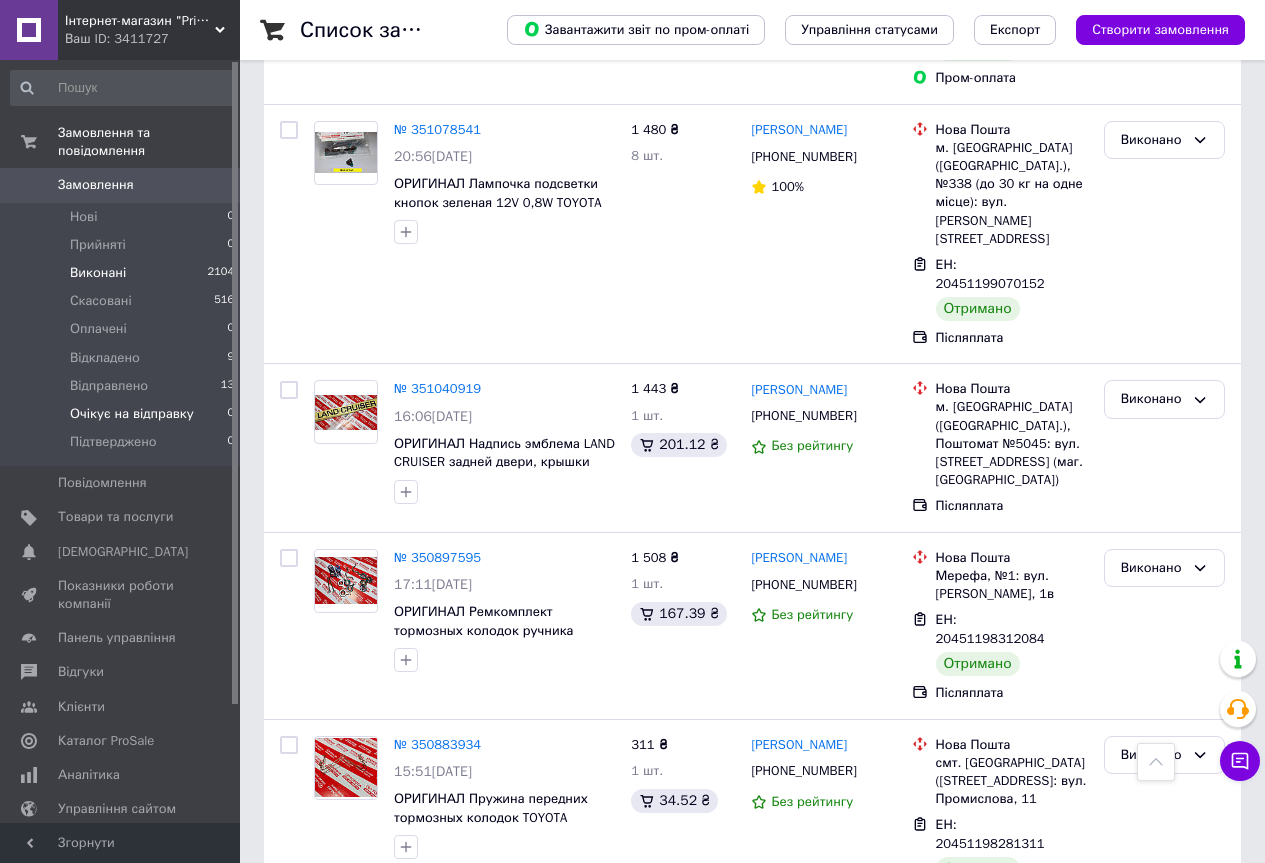 click on "Очікує на відправку" at bounding box center [132, 414] 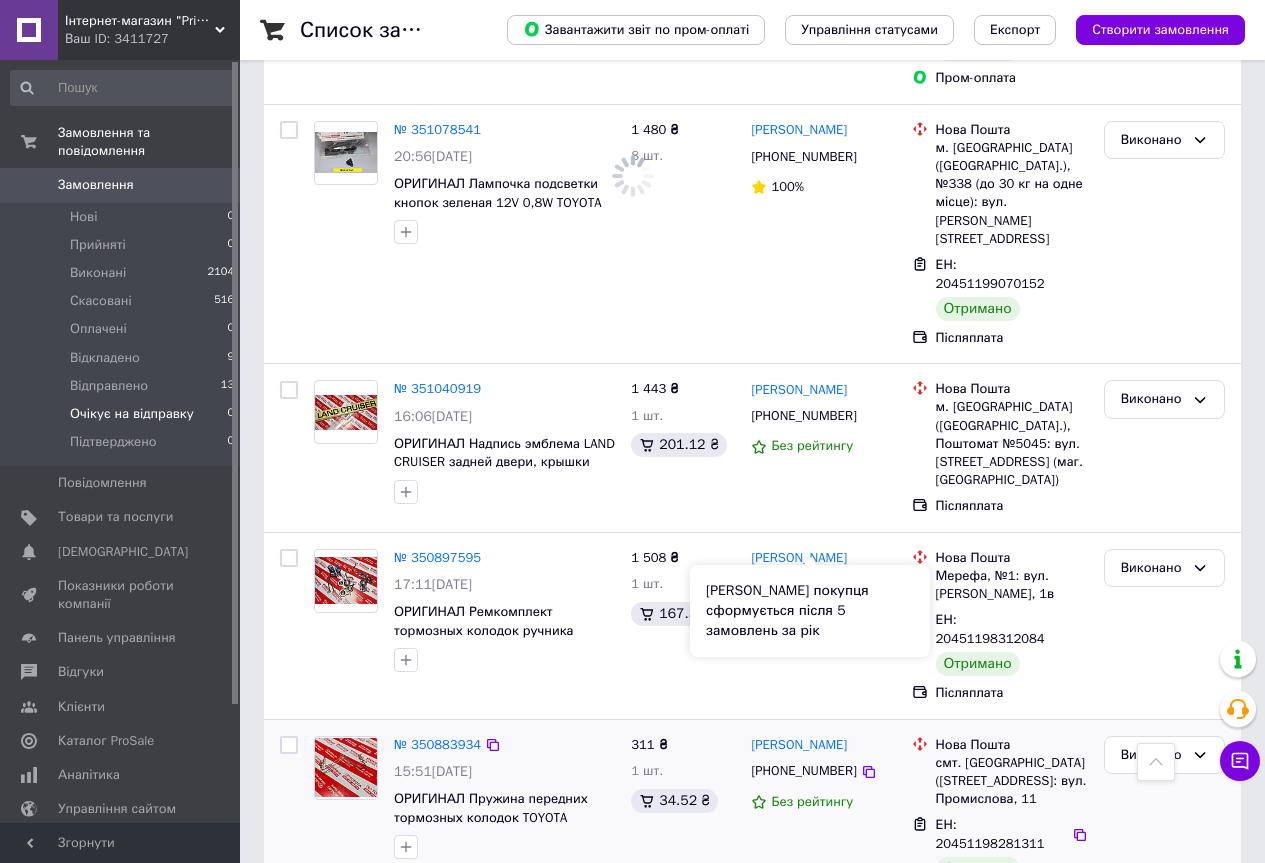 scroll, scrollTop: 0, scrollLeft: 0, axis: both 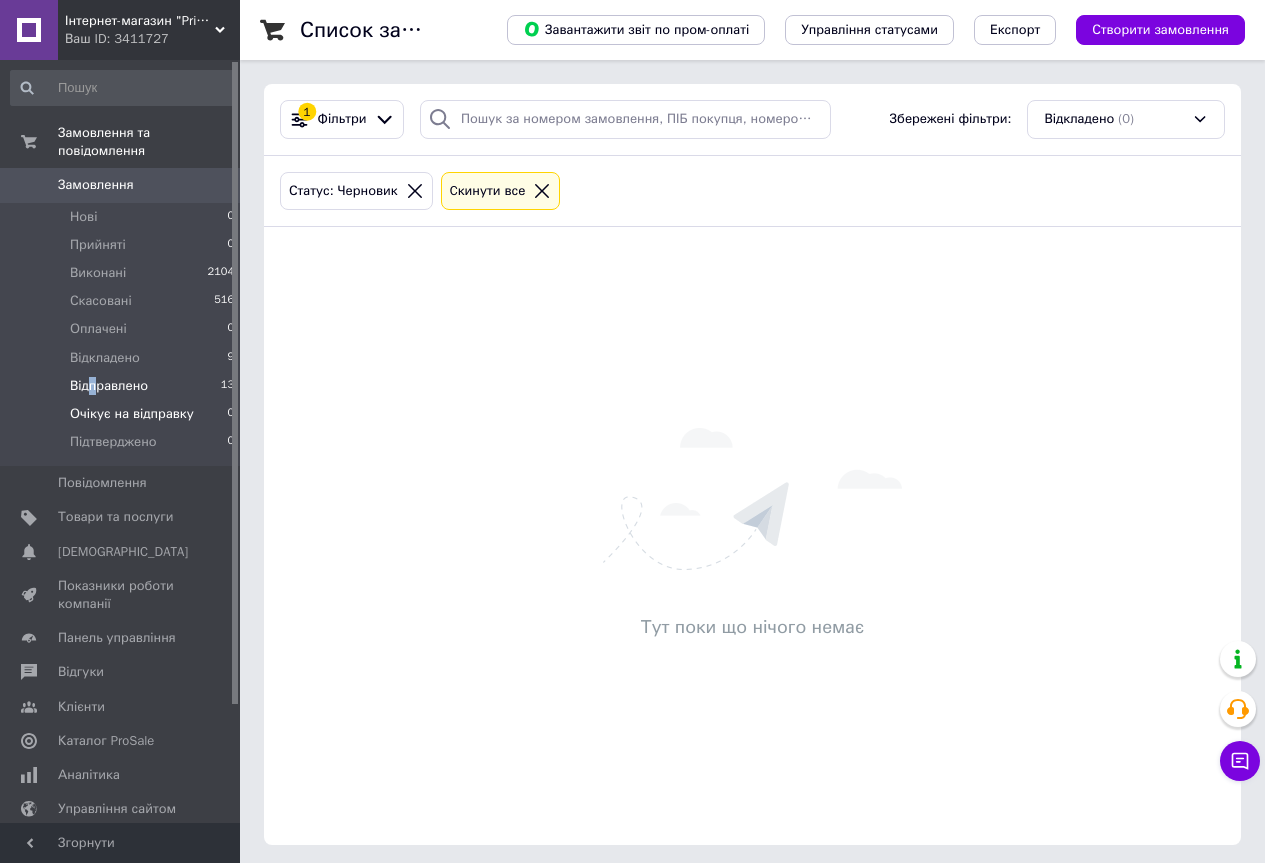 click on "Відправлено" at bounding box center [109, 386] 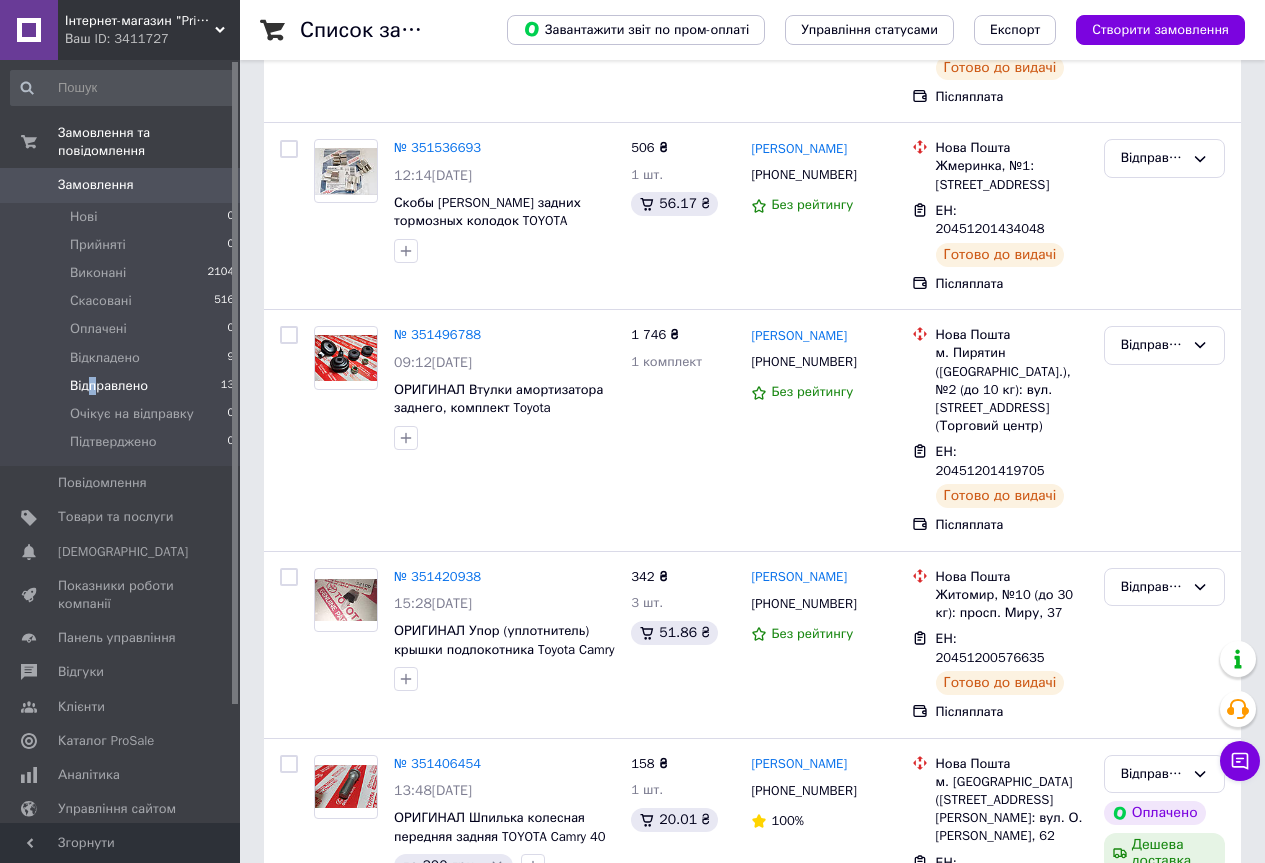 scroll, scrollTop: 2027, scrollLeft: 0, axis: vertical 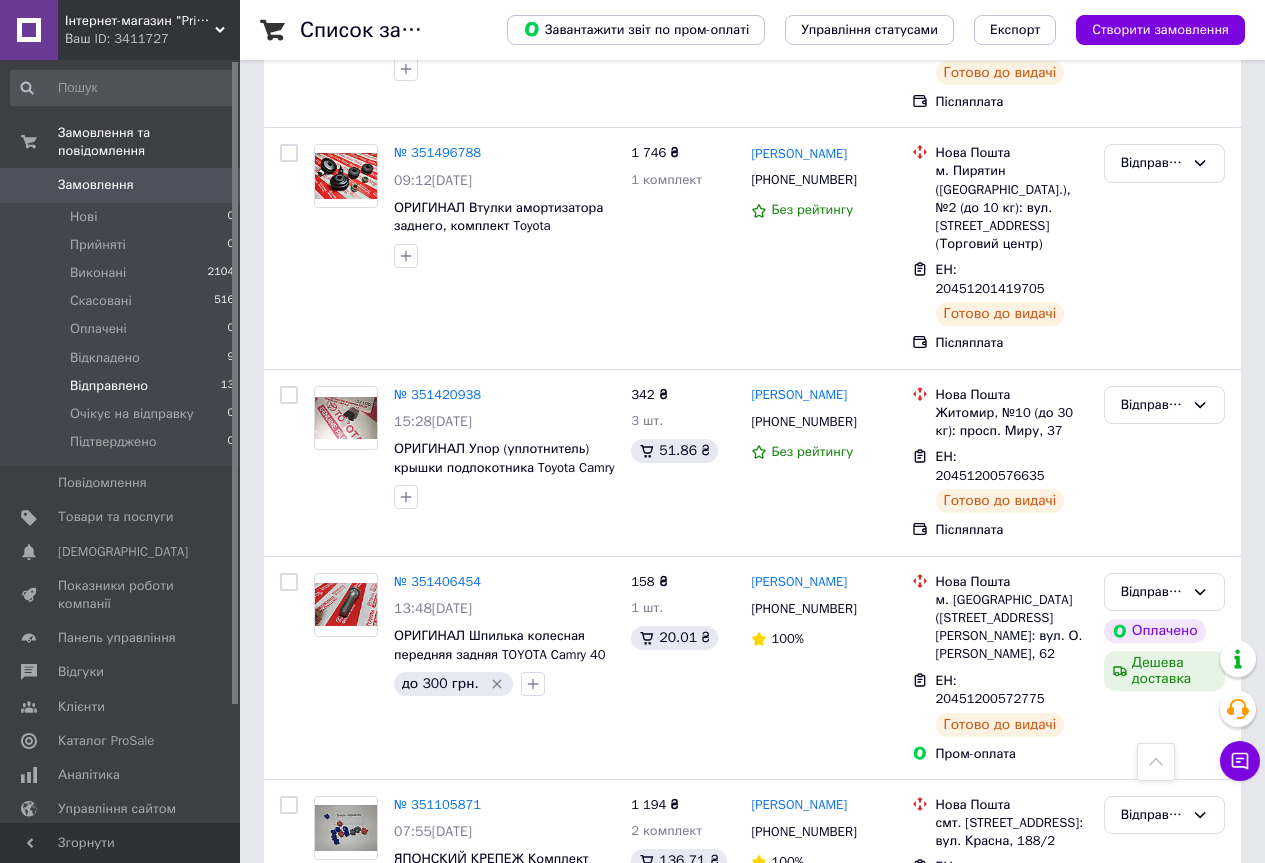 drag, startPoint x: 116, startPoint y: 361, endPoint x: 121, endPoint y: 319, distance: 42.296574 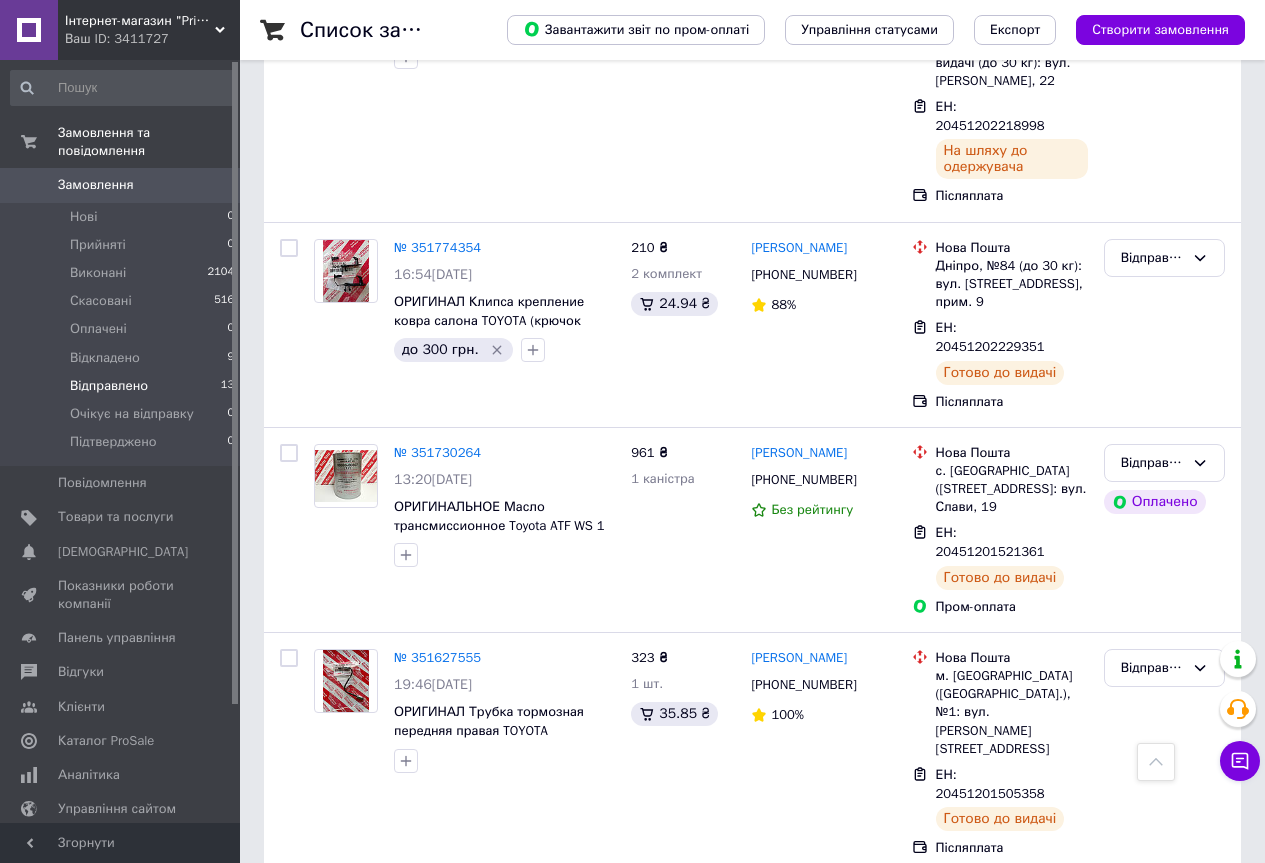 scroll, scrollTop: 1027, scrollLeft: 0, axis: vertical 